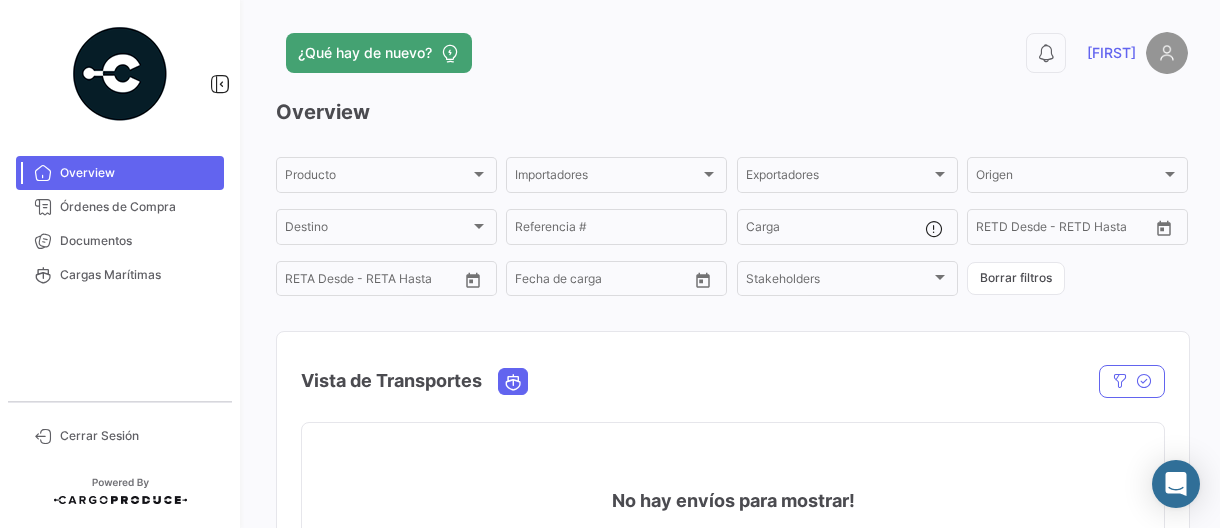 scroll, scrollTop: 0, scrollLeft: 0, axis: both 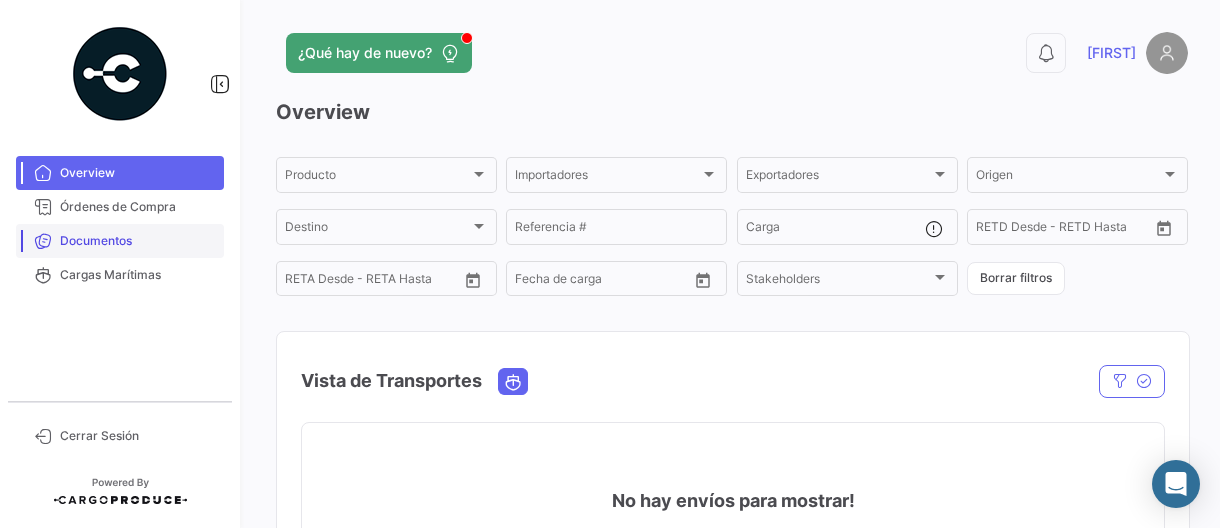 click on "Documentos" at bounding box center (138, 241) 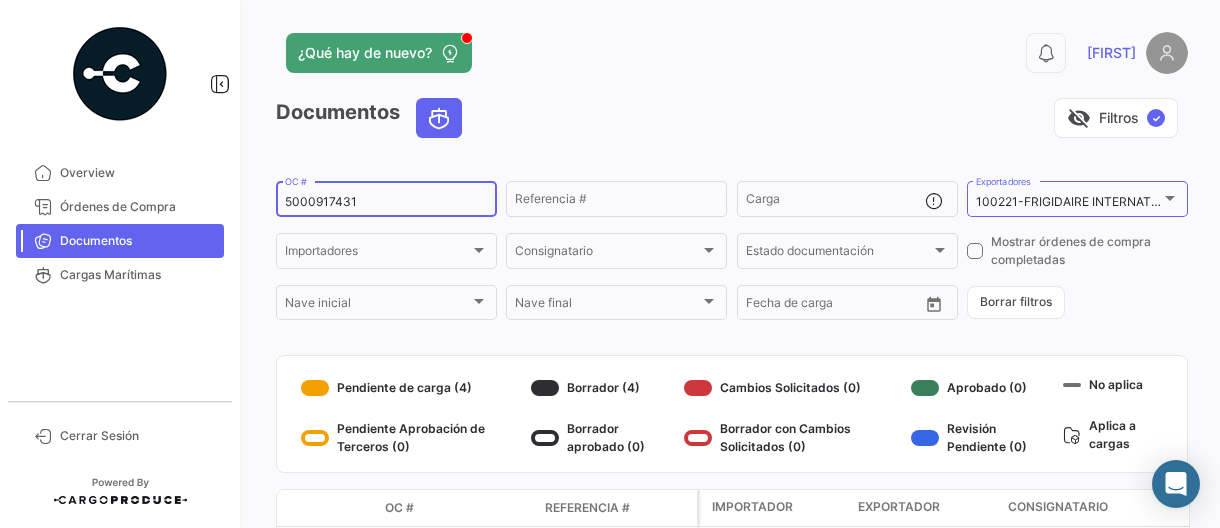 click on "5000917431" at bounding box center (386, 202) 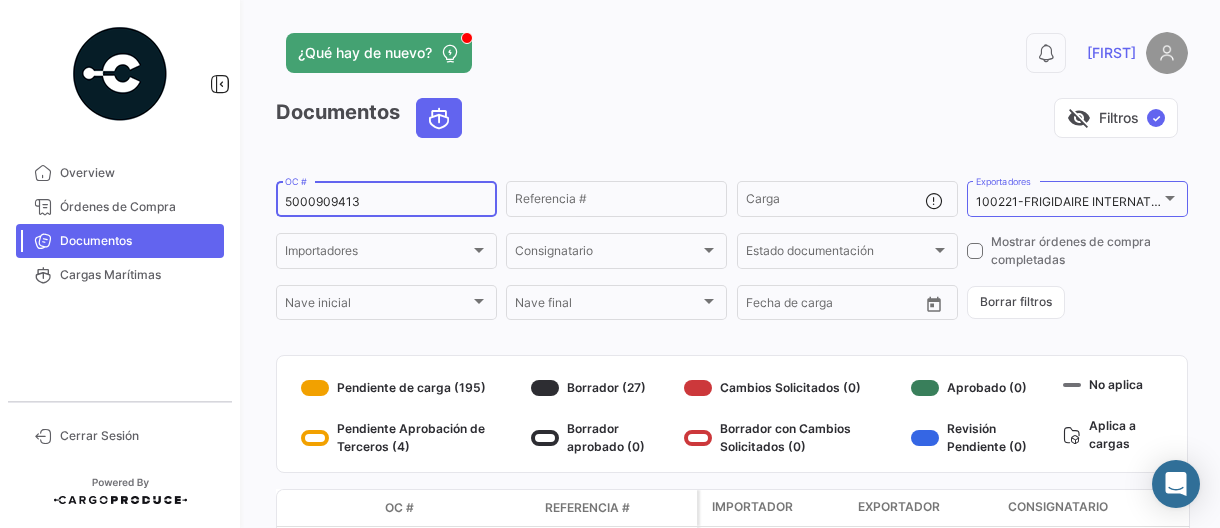 type on "5000909413" 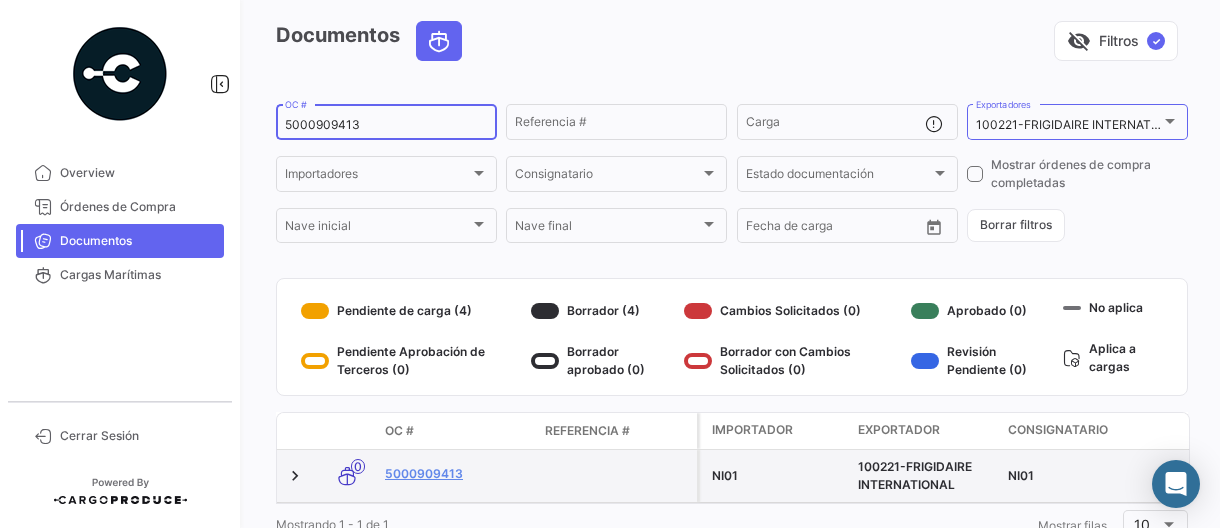 scroll, scrollTop: 156, scrollLeft: 0, axis: vertical 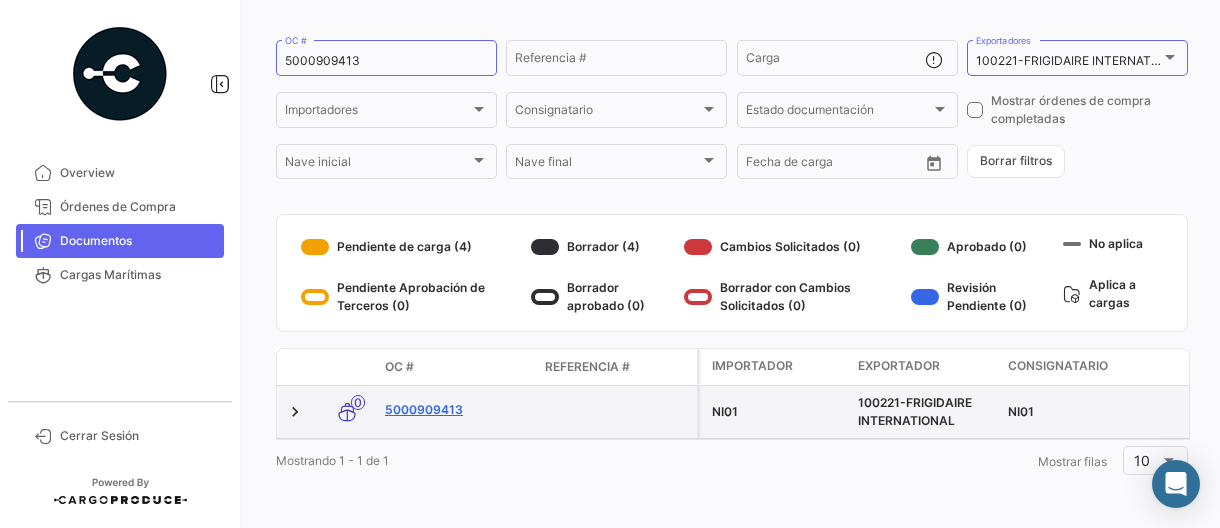 click on "5000909413" 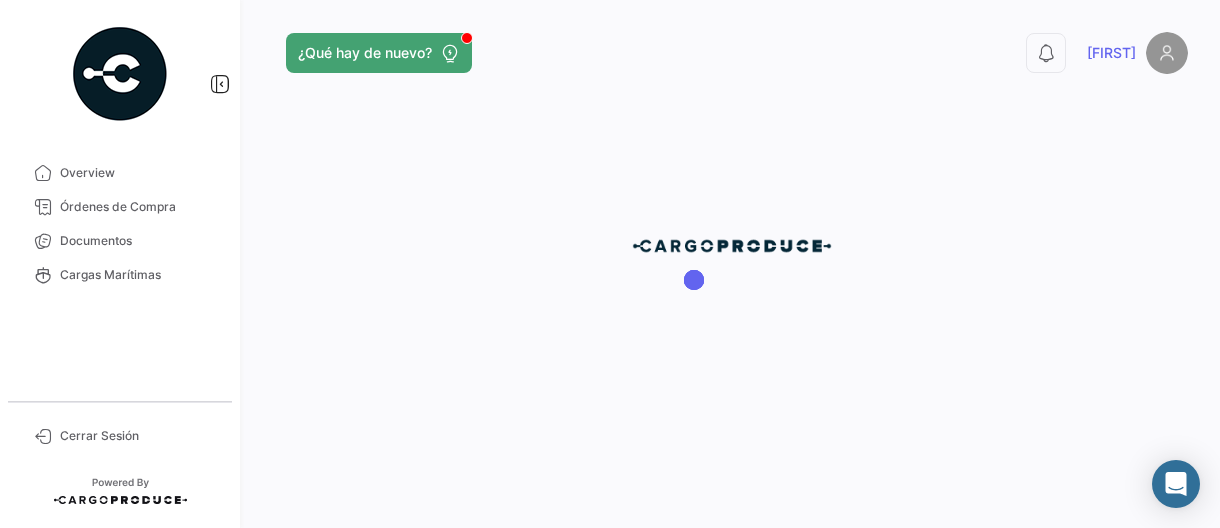 scroll, scrollTop: 0, scrollLeft: 0, axis: both 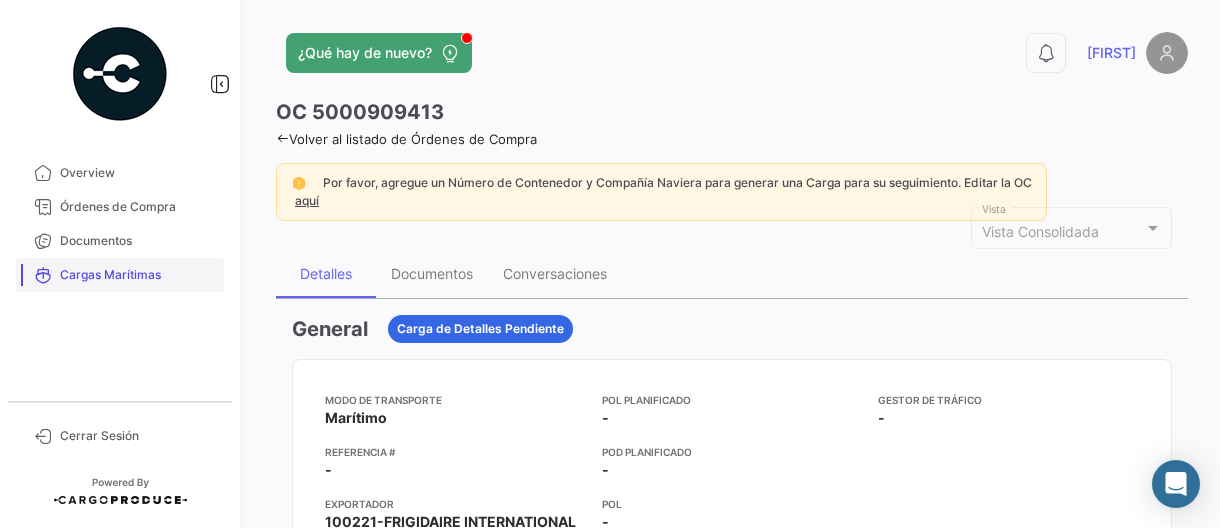drag, startPoint x: 104, startPoint y: 241, endPoint x: 203, endPoint y: 260, distance: 100.80675 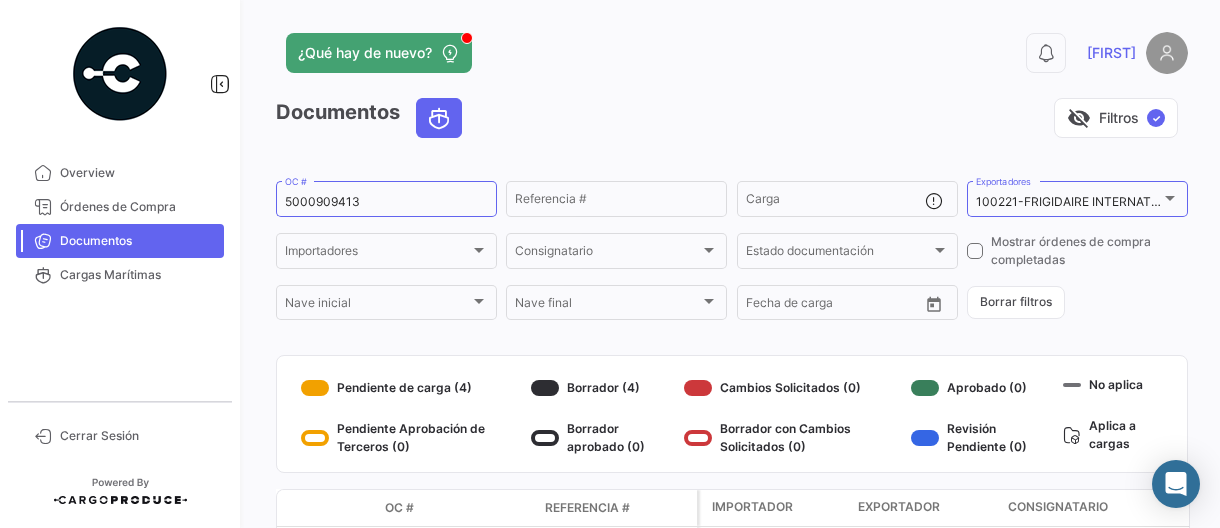 scroll, scrollTop: 156, scrollLeft: 0, axis: vertical 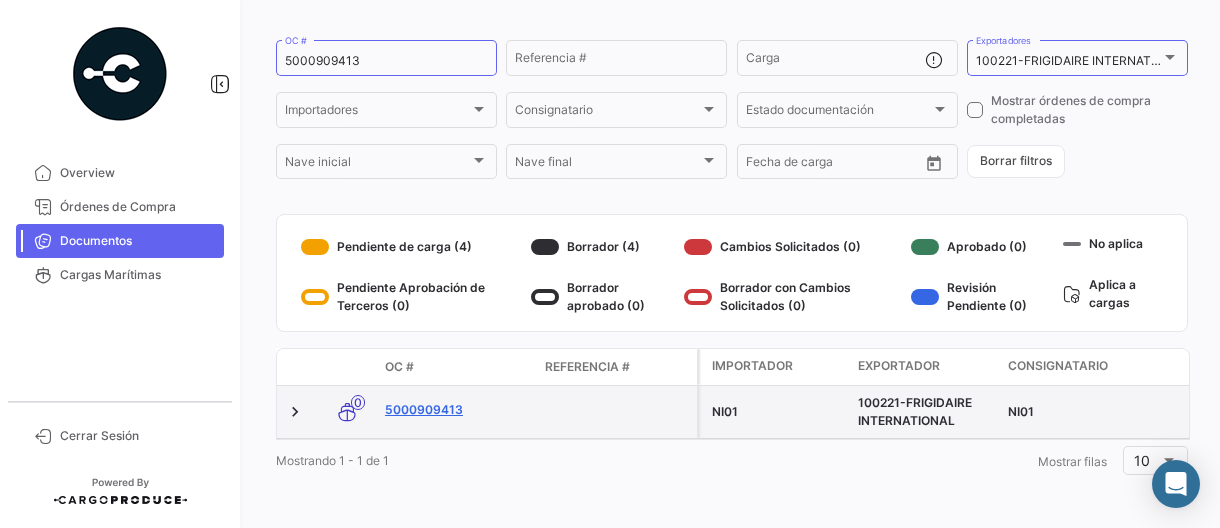 click on "5000909413" 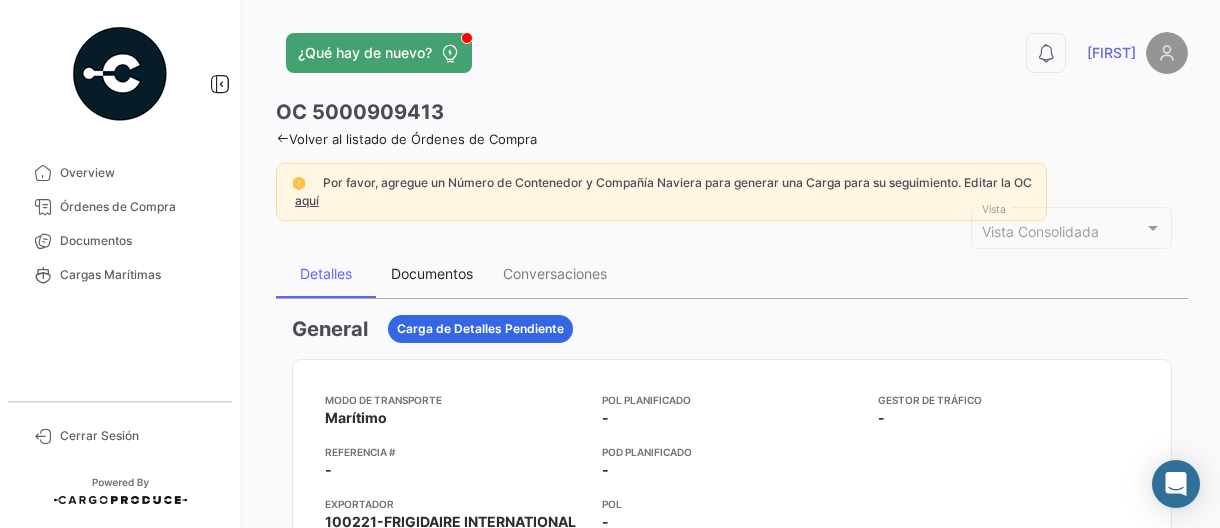 click on "Documentos" at bounding box center (432, 273) 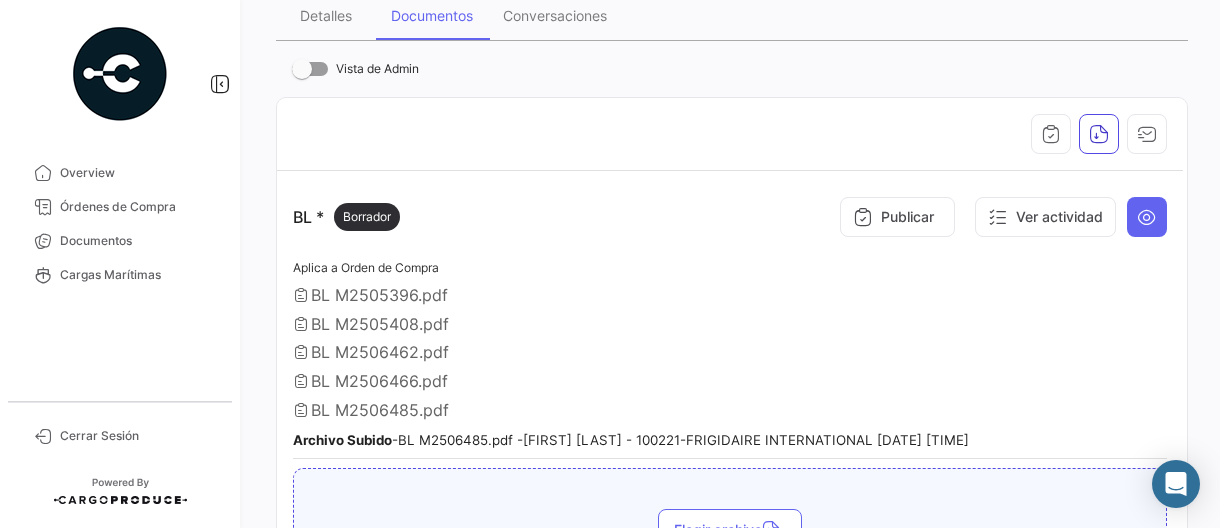 scroll, scrollTop: 300, scrollLeft: 0, axis: vertical 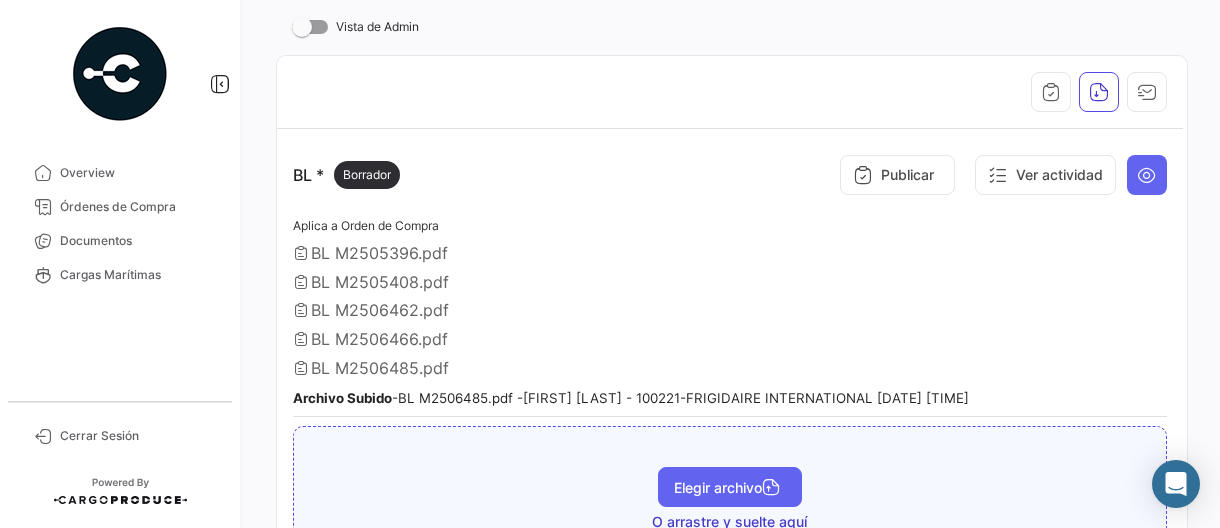 click on "Elegir archivo" at bounding box center [730, 487] 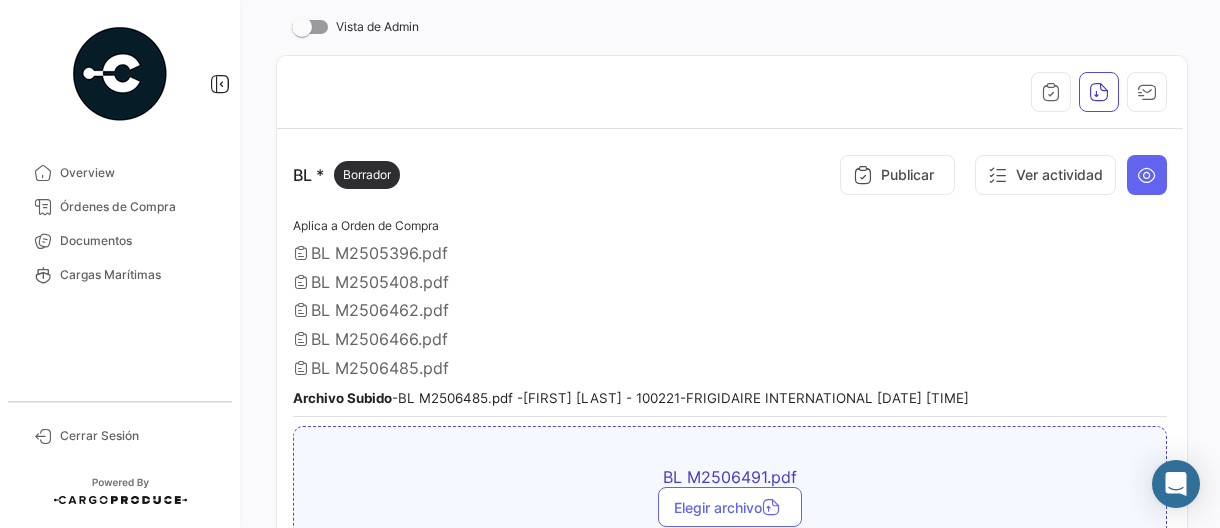 scroll, scrollTop: 600, scrollLeft: 0, axis: vertical 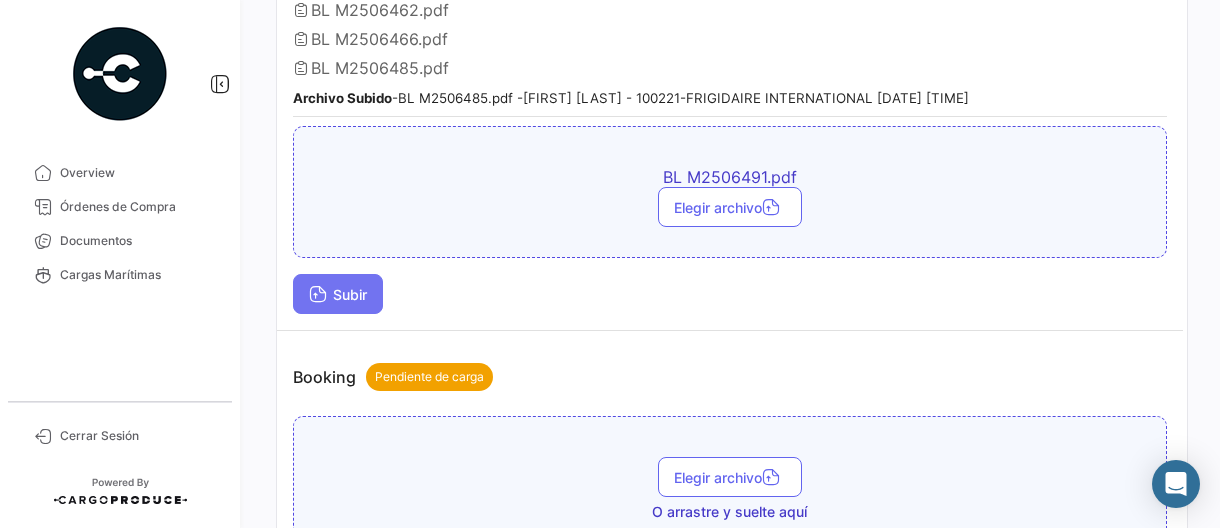 click on "Subir" at bounding box center [338, 294] 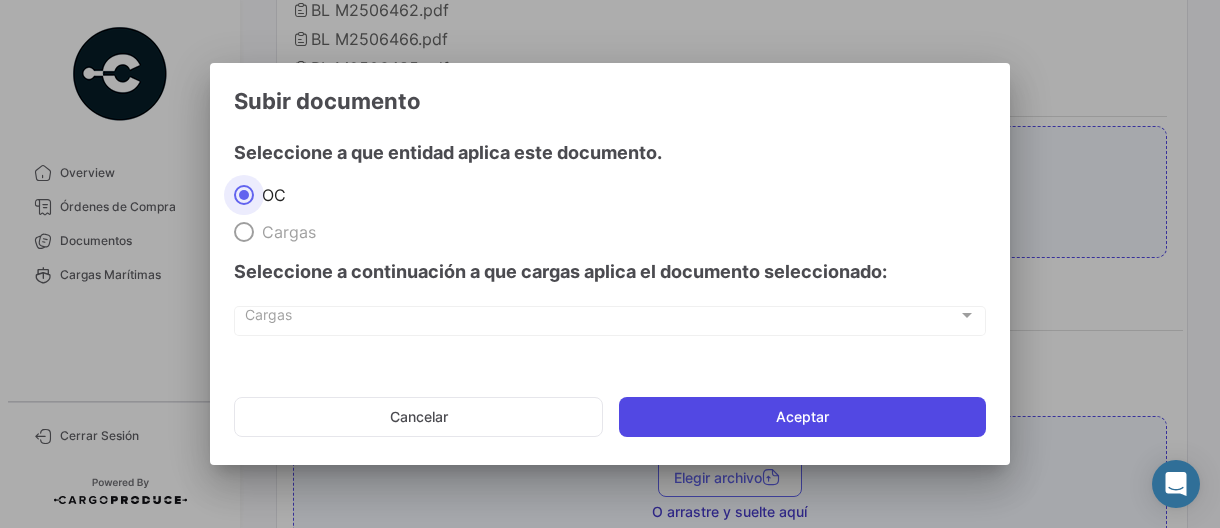 click on "Aceptar" 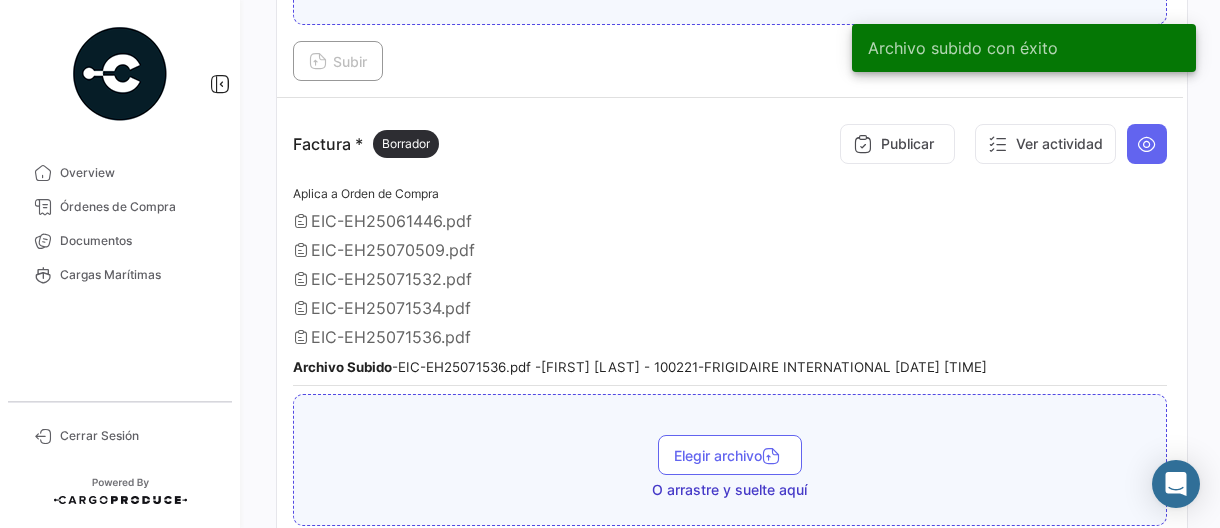scroll, scrollTop: 1200, scrollLeft: 0, axis: vertical 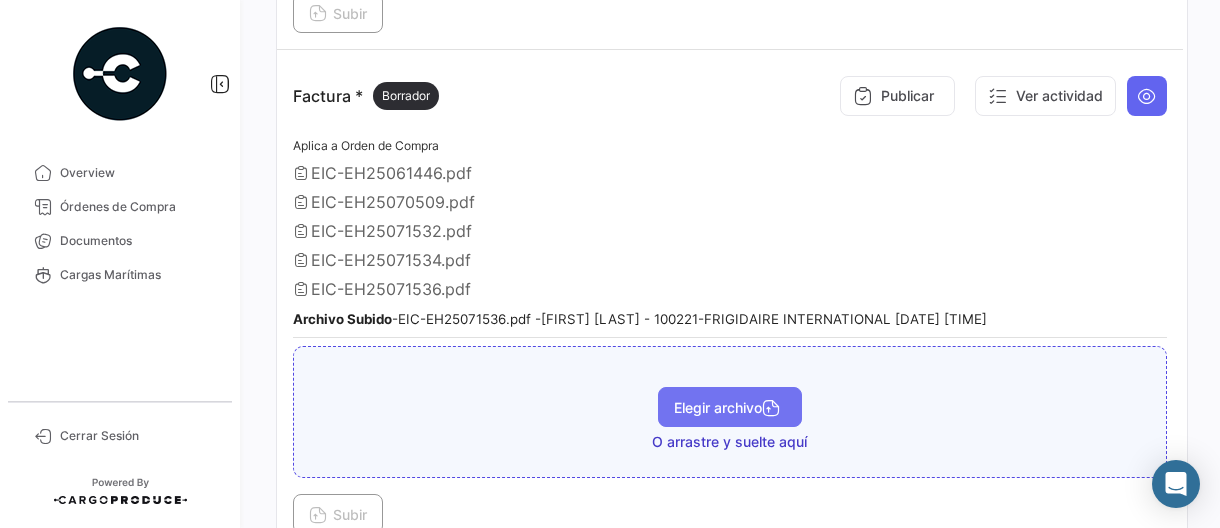 click on "Elegir archivo" at bounding box center (730, 407) 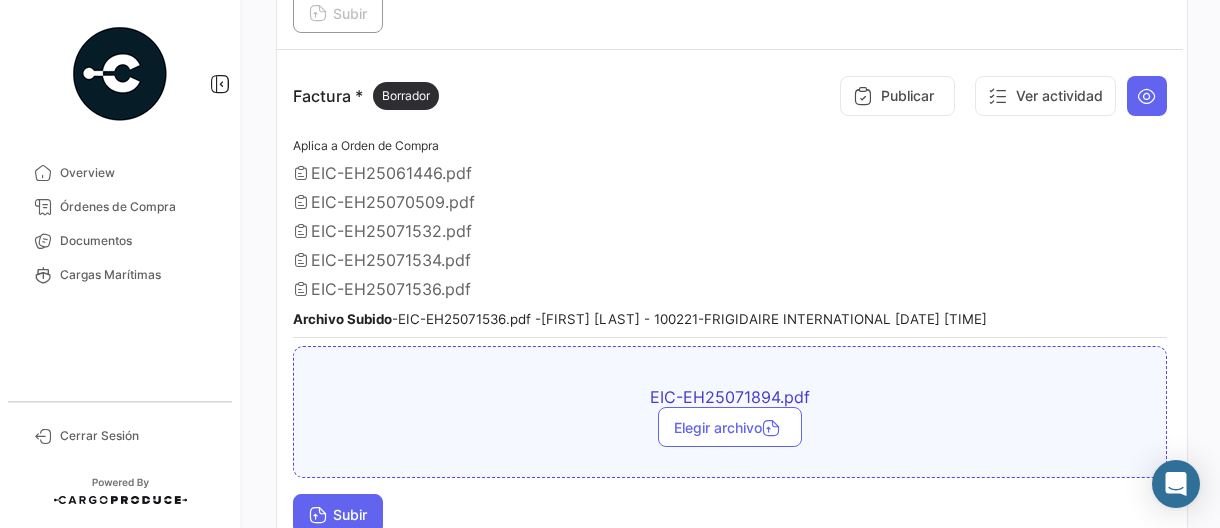 click on "Subir" at bounding box center (338, 514) 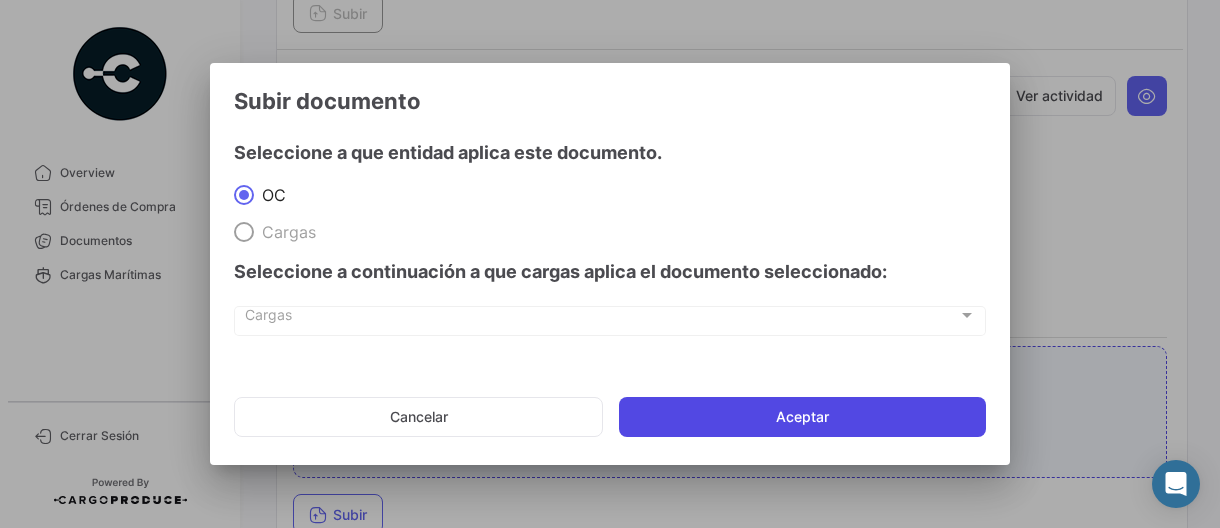 click on "Aceptar" 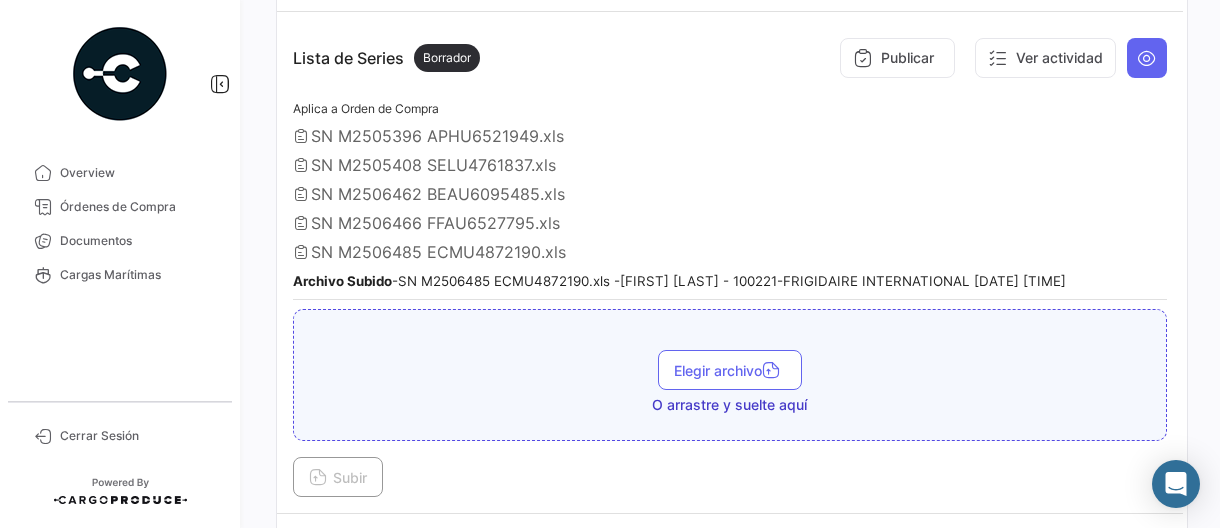 scroll, scrollTop: 1800, scrollLeft: 0, axis: vertical 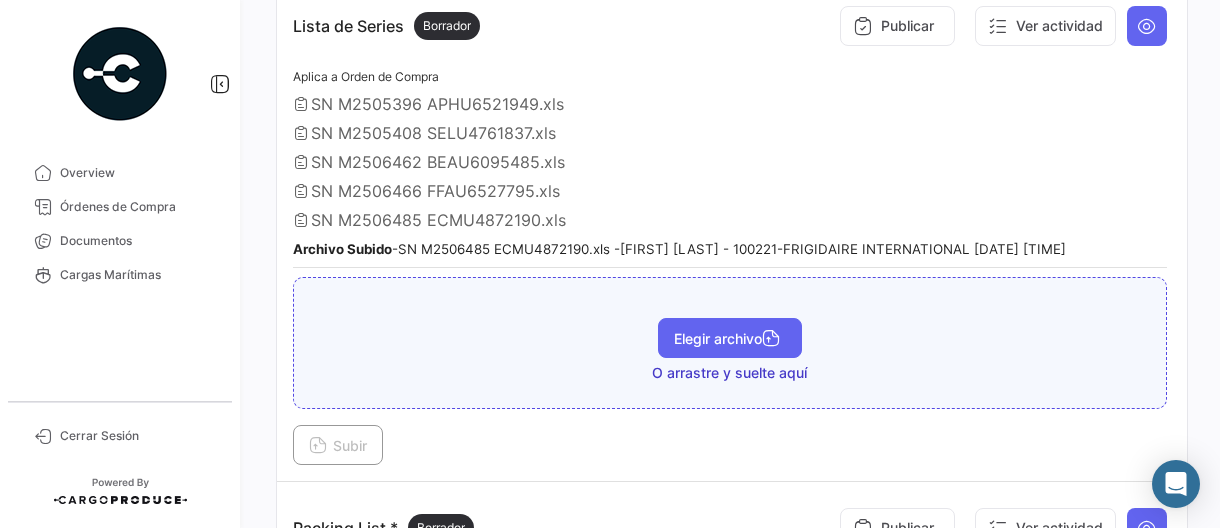 click on "Elegir archivo" at bounding box center [730, 338] 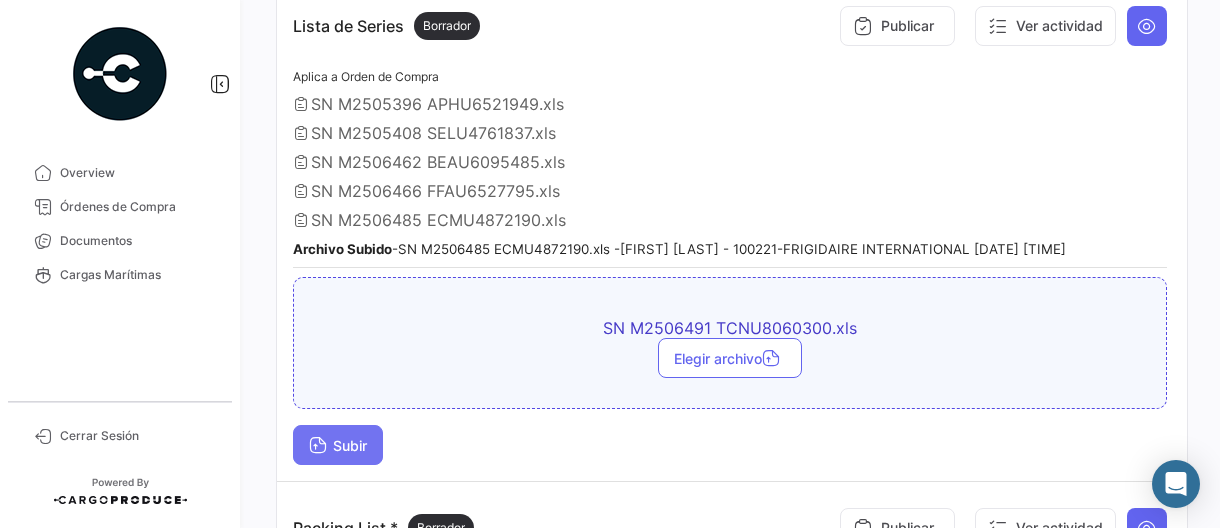 click on "Subir" at bounding box center [338, 445] 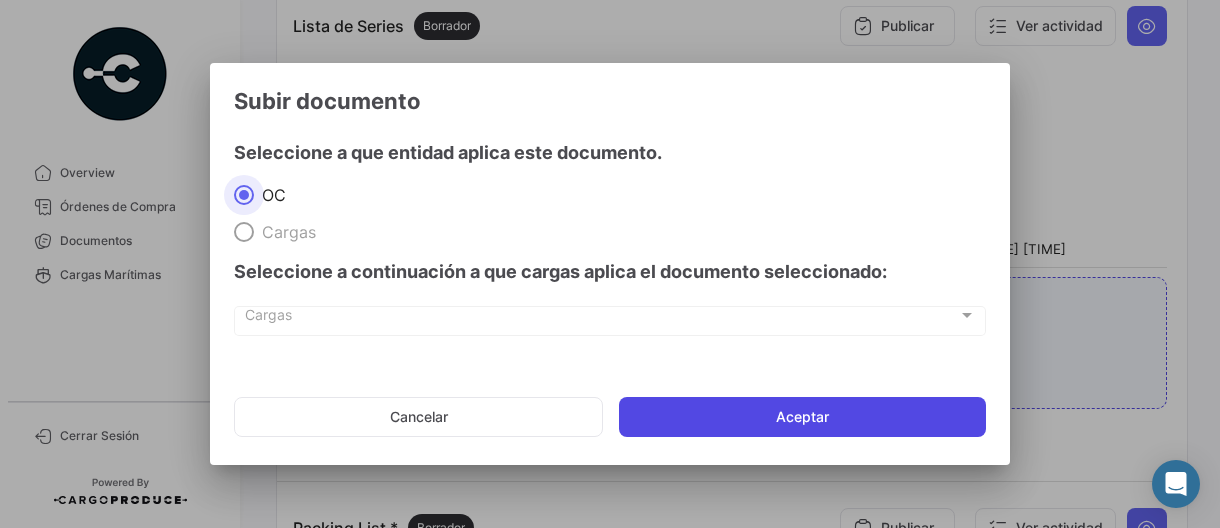 click on "Aceptar" 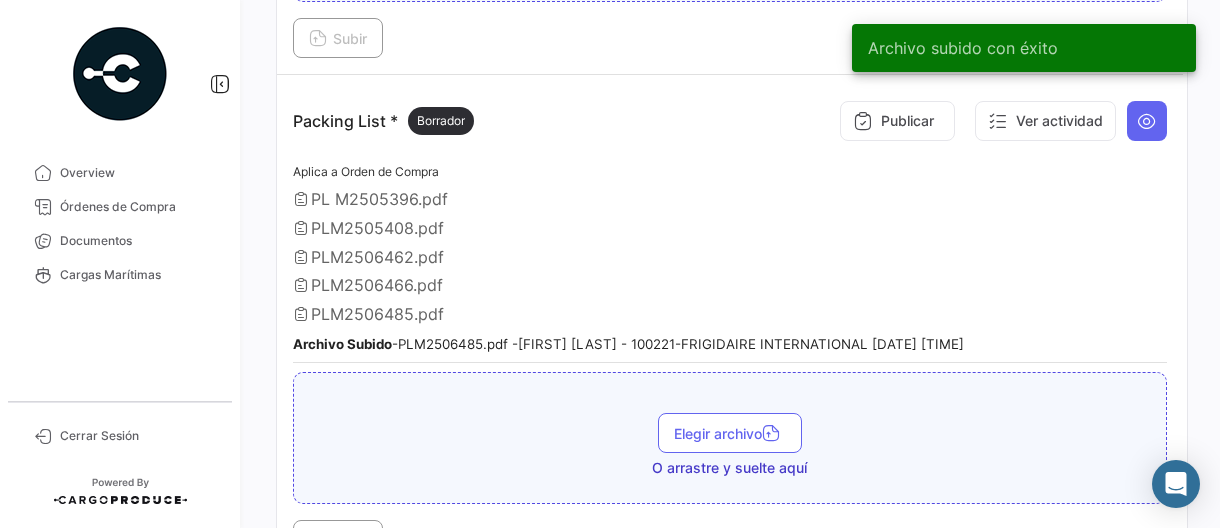 scroll, scrollTop: 2300, scrollLeft: 0, axis: vertical 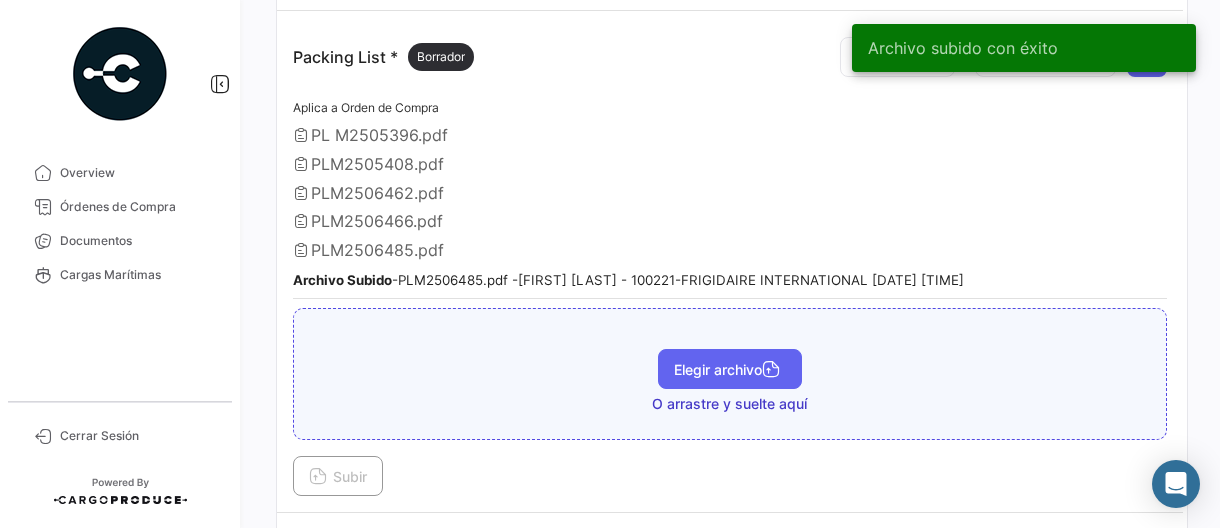 click on "Elegir archivo" at bounding box center (730, 369) 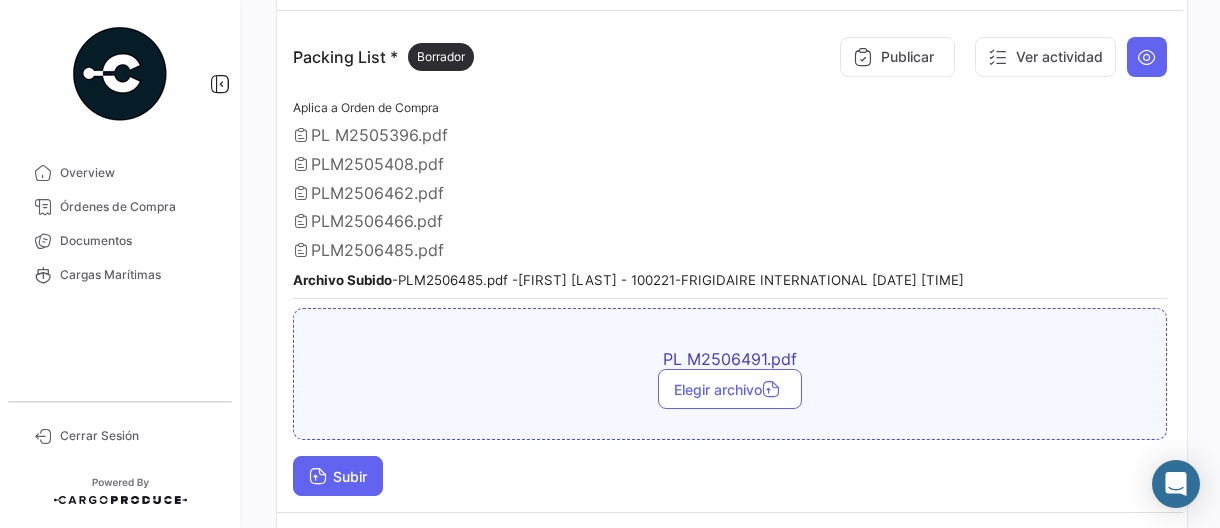 click on "Subir" at bounding box center [338, 476] 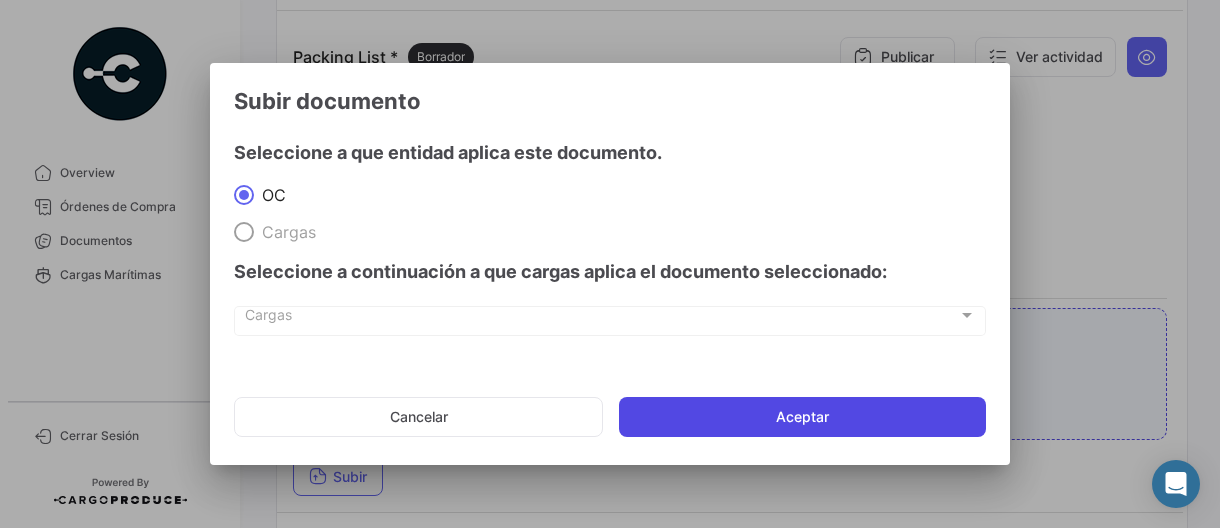 click on "Aceptar" 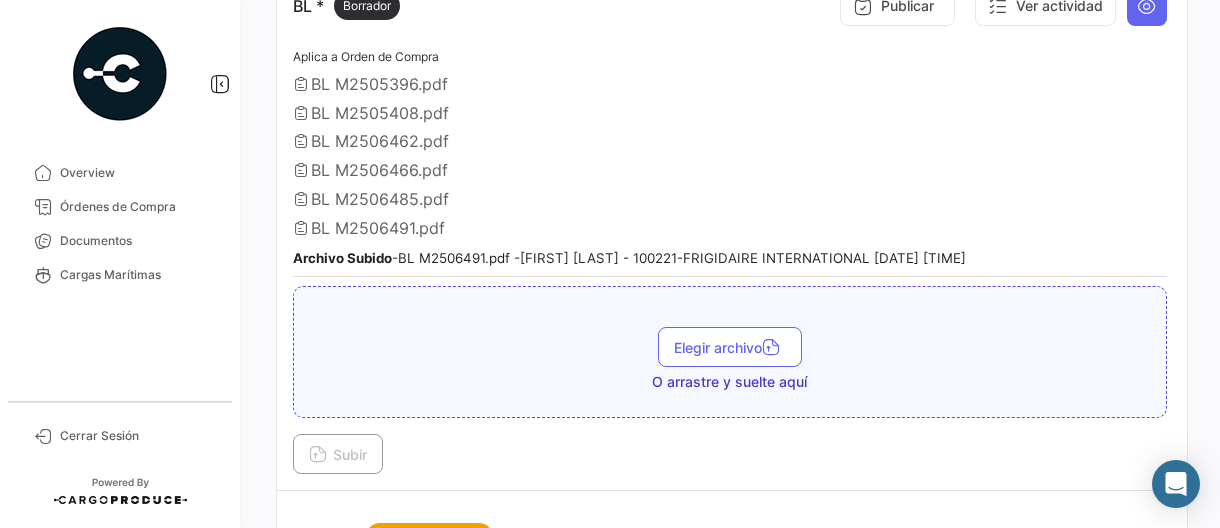 scroll, scrollTop: 500, scrollLeft: 0, axis: vertical 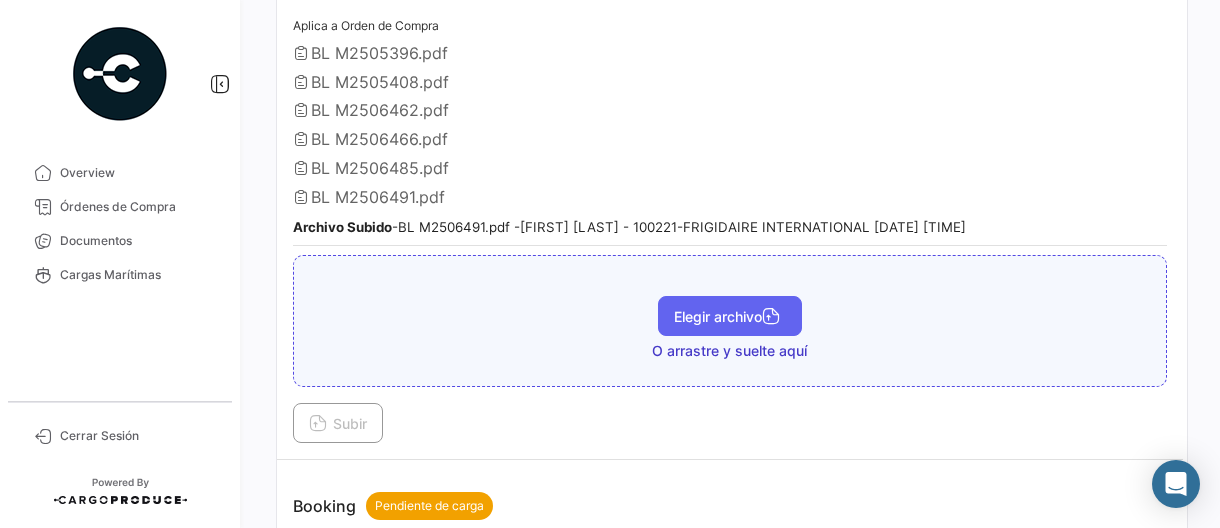 click on "Elegir archivo" at bounding box center [730, 316] 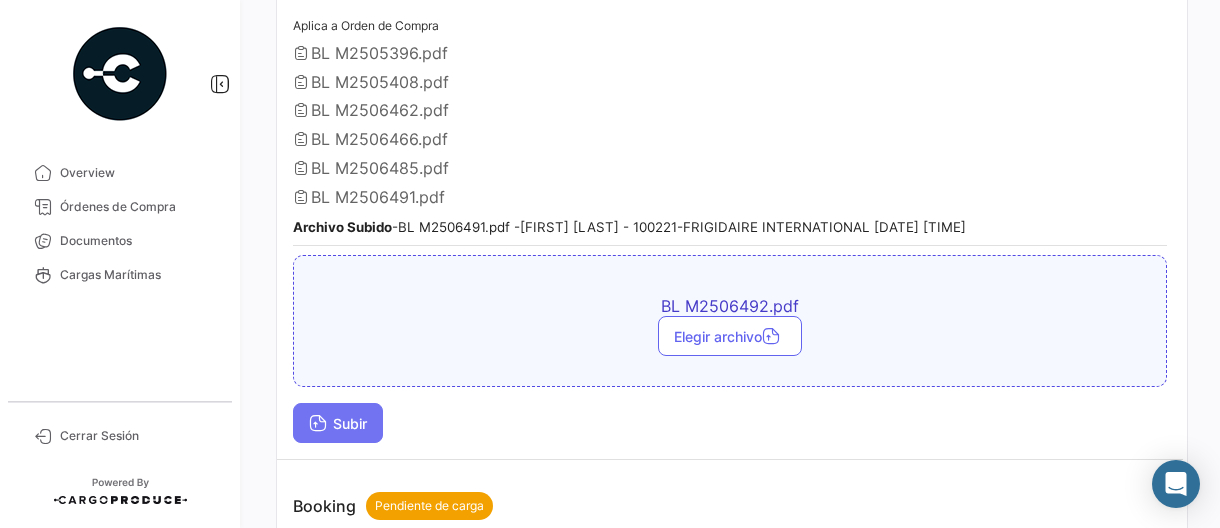 click at bounding box center (318, 425) 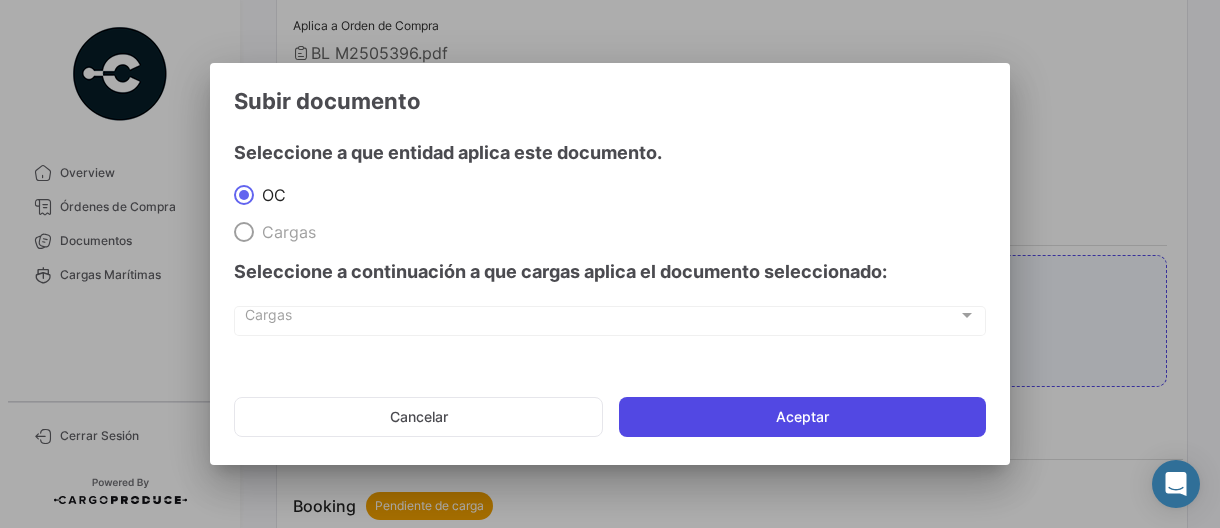 click on "Aceptar" 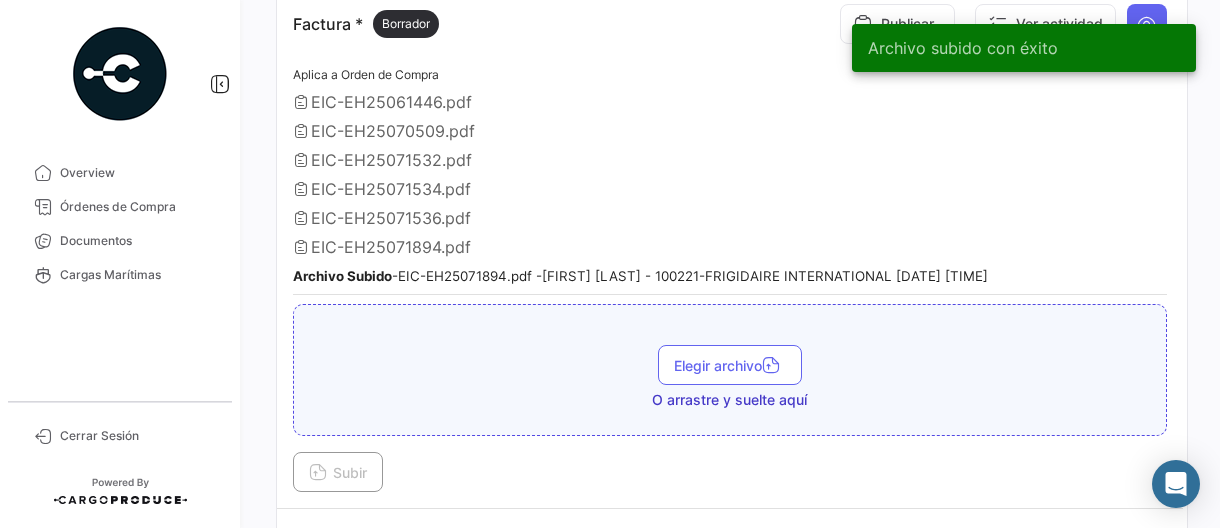 scroll, scrollTop: 1200, scrollLeft: 0, axis: vertical 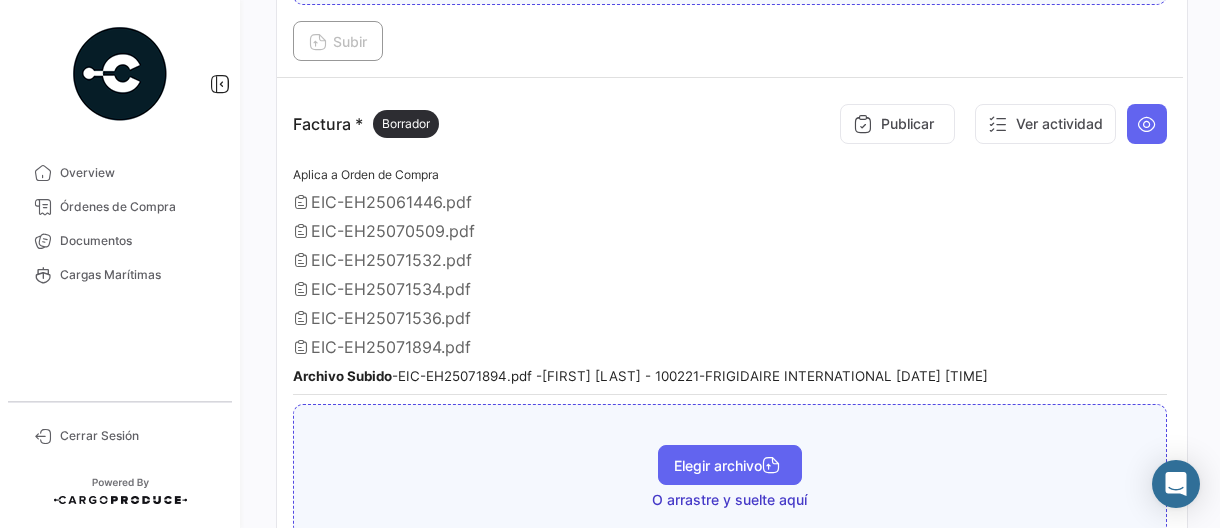click on "Elegir archivo" at bounding box center [730, 465] 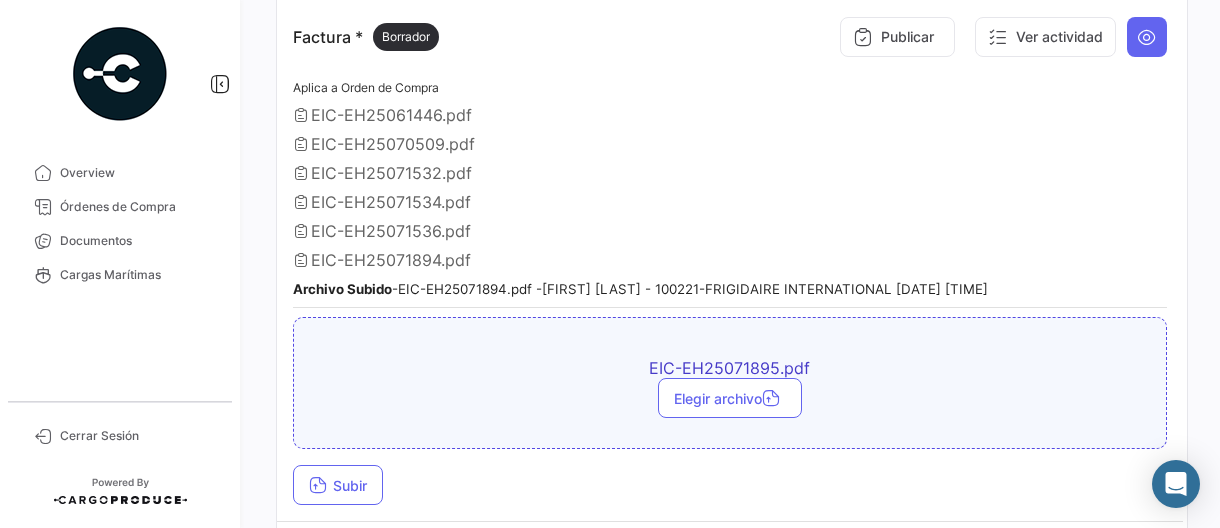 scroll, scrollTop: 1400, scrollLeft: 0, axis: vertical 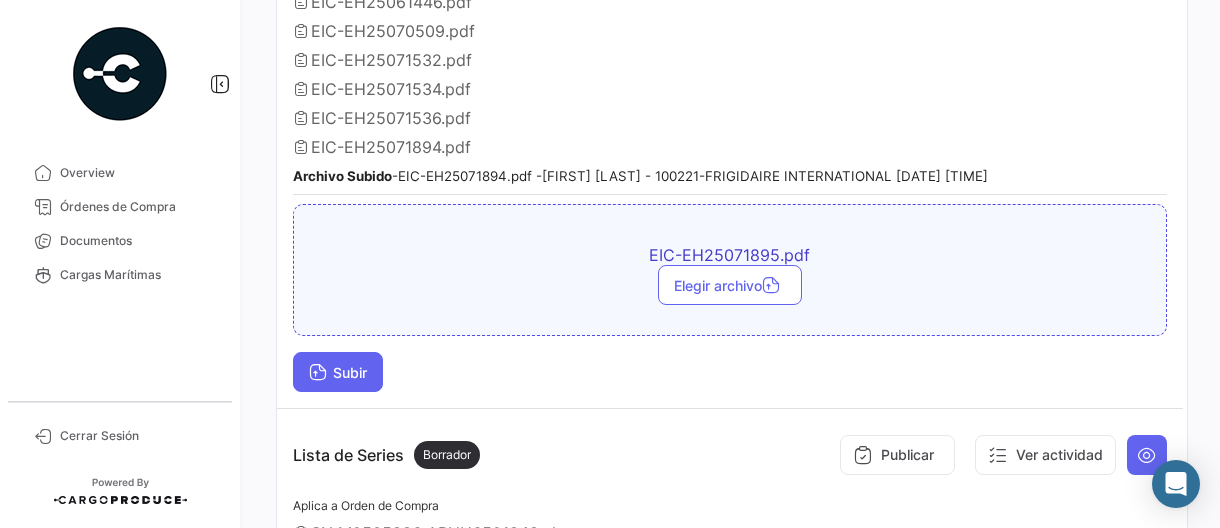 click on "Subir" at bounding box center (338, 372) 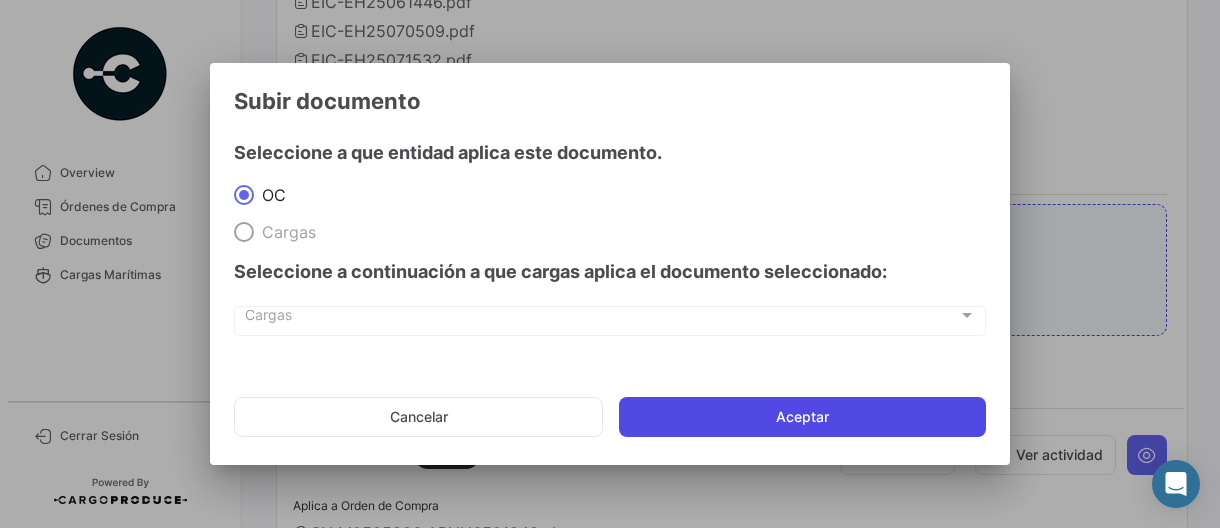 click on "Aceptar" 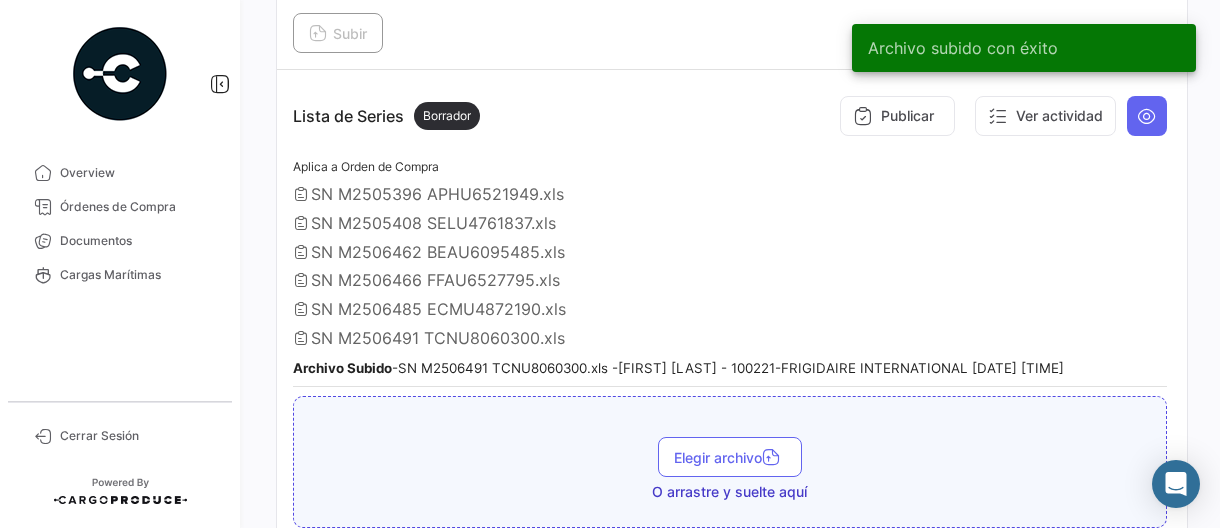 scroll, scrollTop: 1800, scrollLeft: 0, axis: vertical 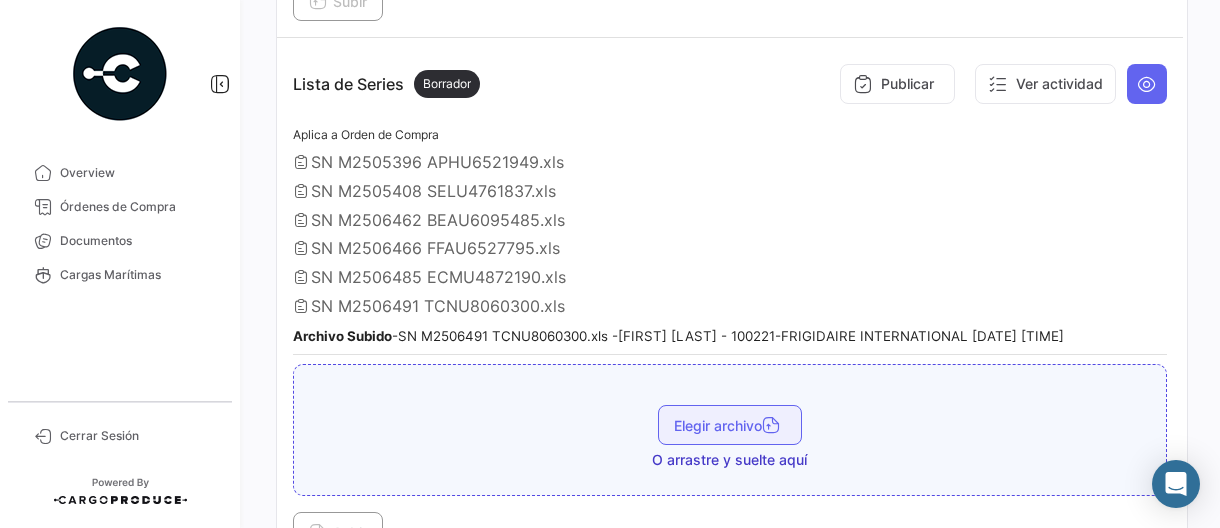 click on "Elegir archivo" at bounding box center (730, 425) 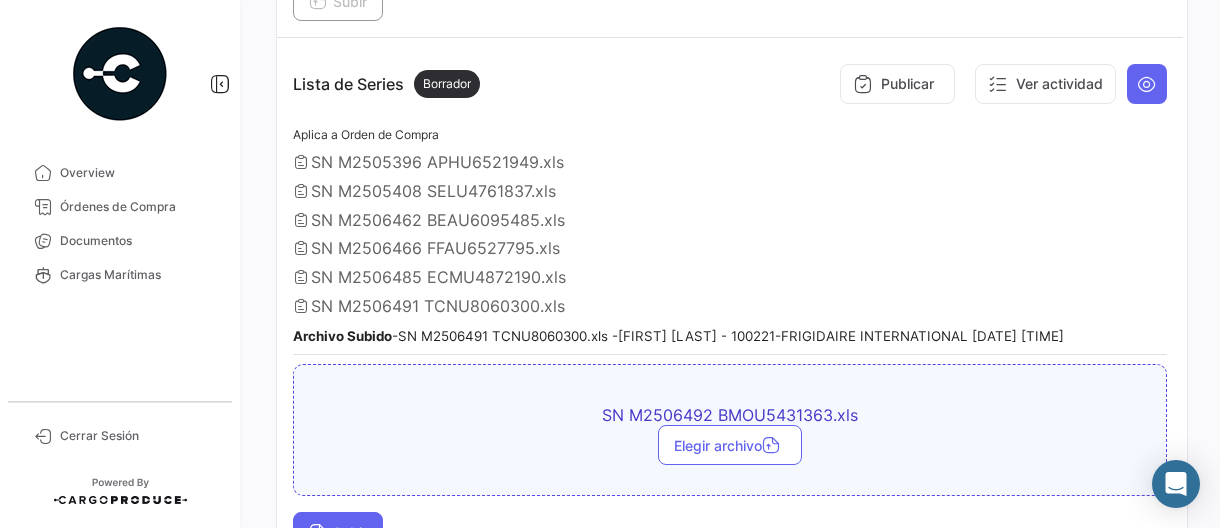 click on "Subir" at bounding box center [338, 532] 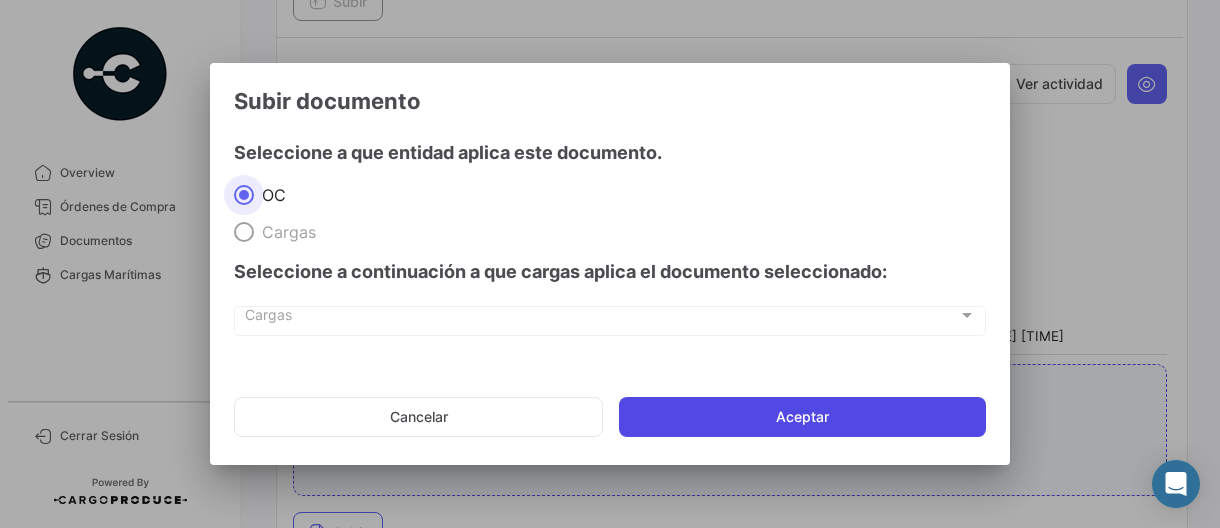 click on "Aceptar" 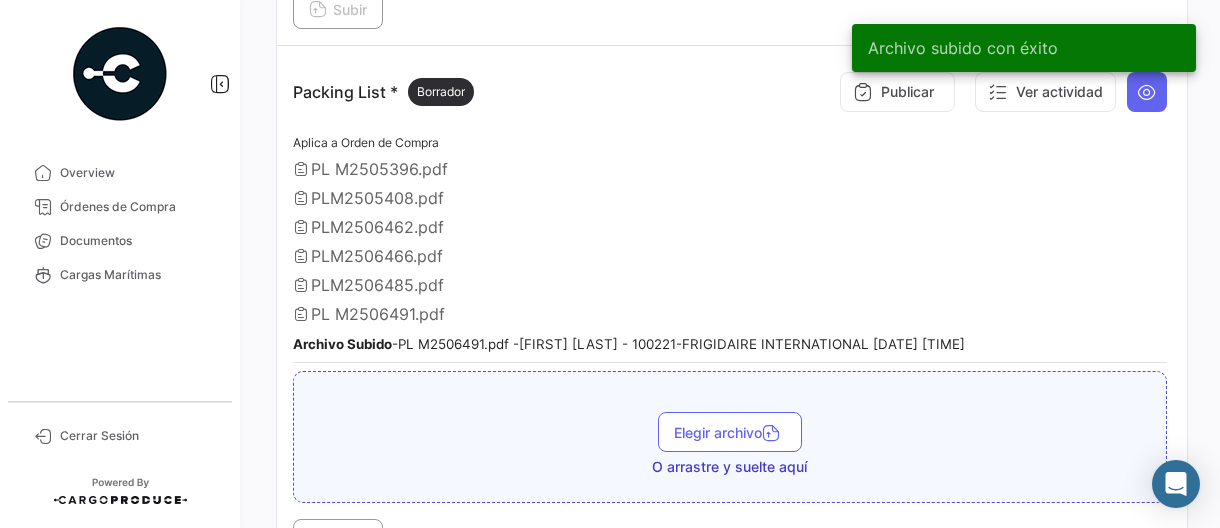 scroll, scrollTop: 2400, scrollLeft: 0, axis: vertical 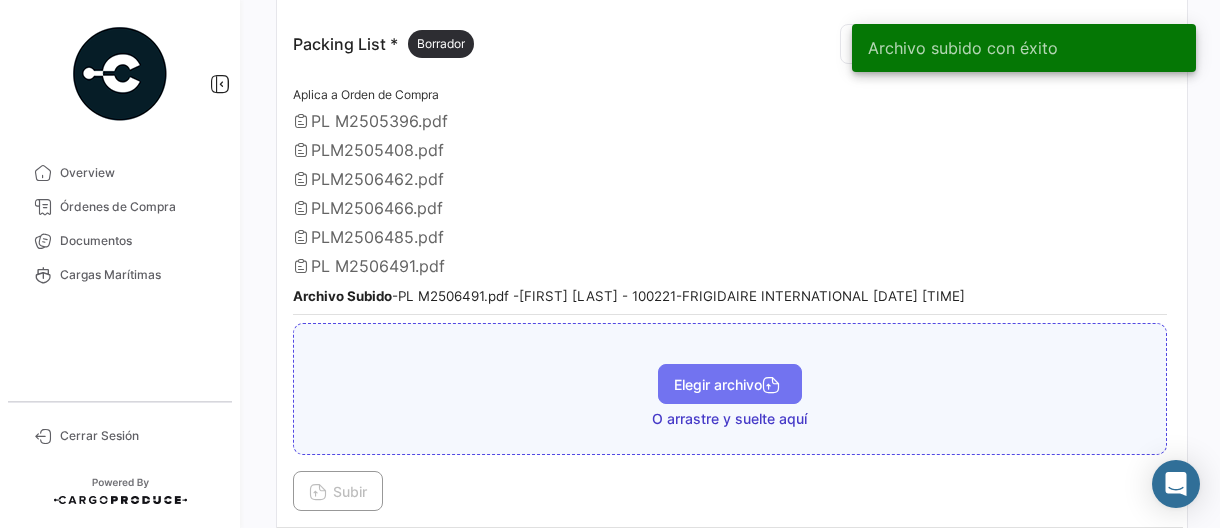 click on "Elegir archivo" at bounding box center (730, 384) 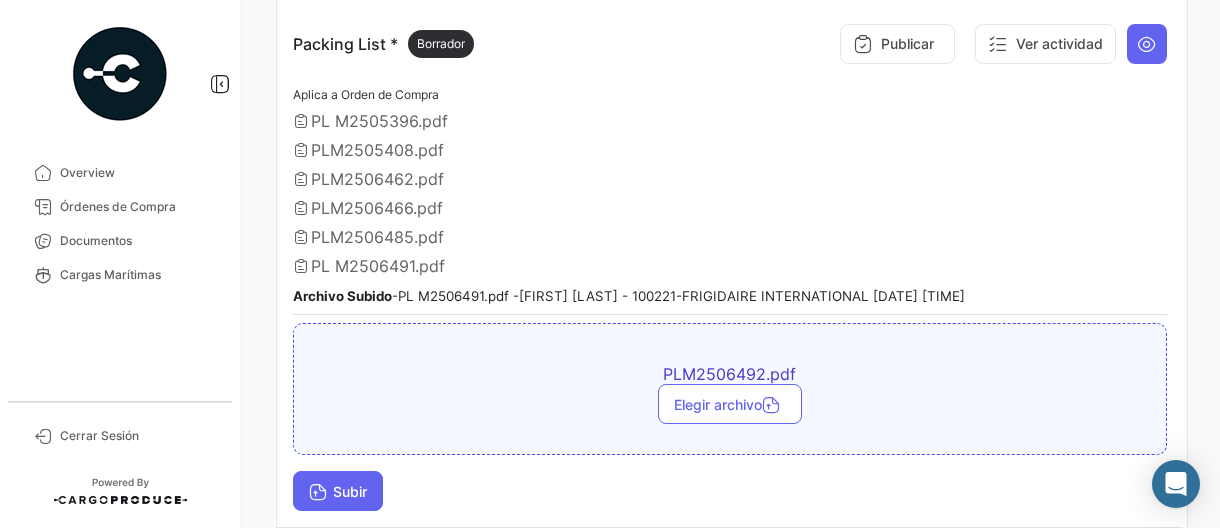 click on "Subir" at bounding box center [338, 491] 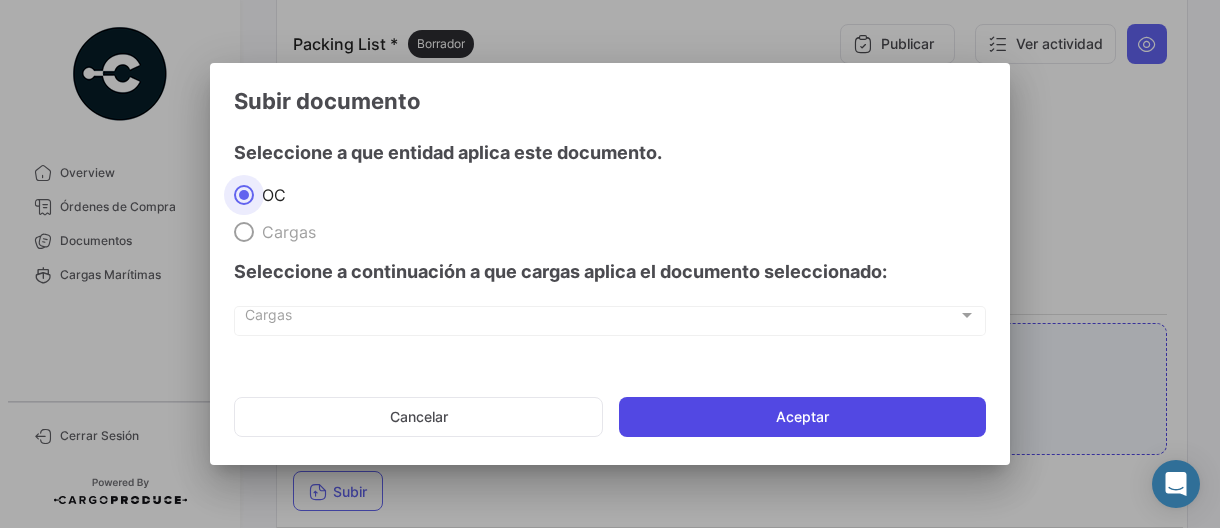 click on "Aceptar" 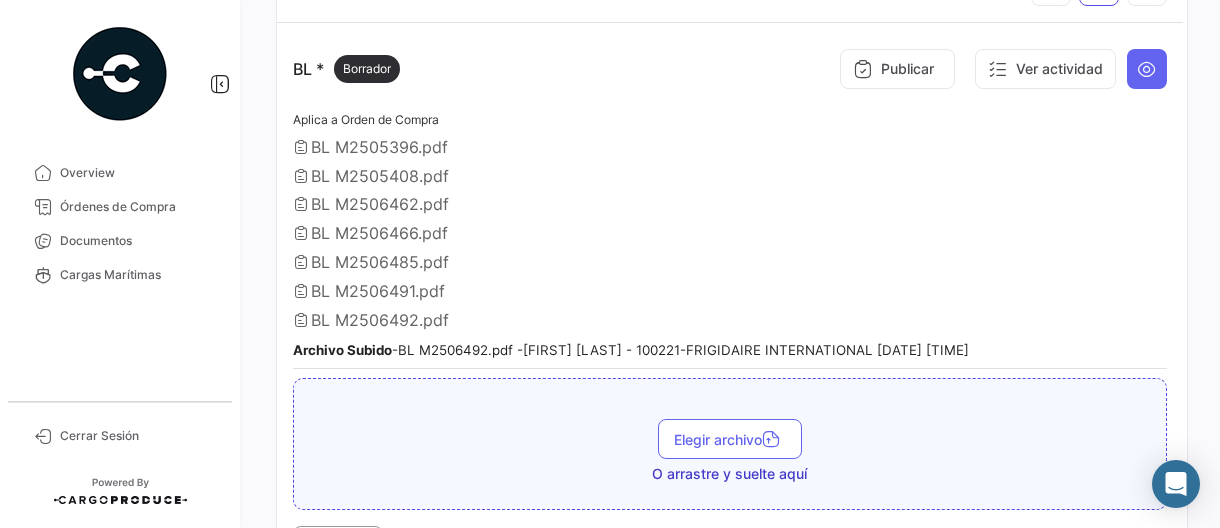 scroll, scrollTop: 421, scrollLeft: 0, axis: vertical 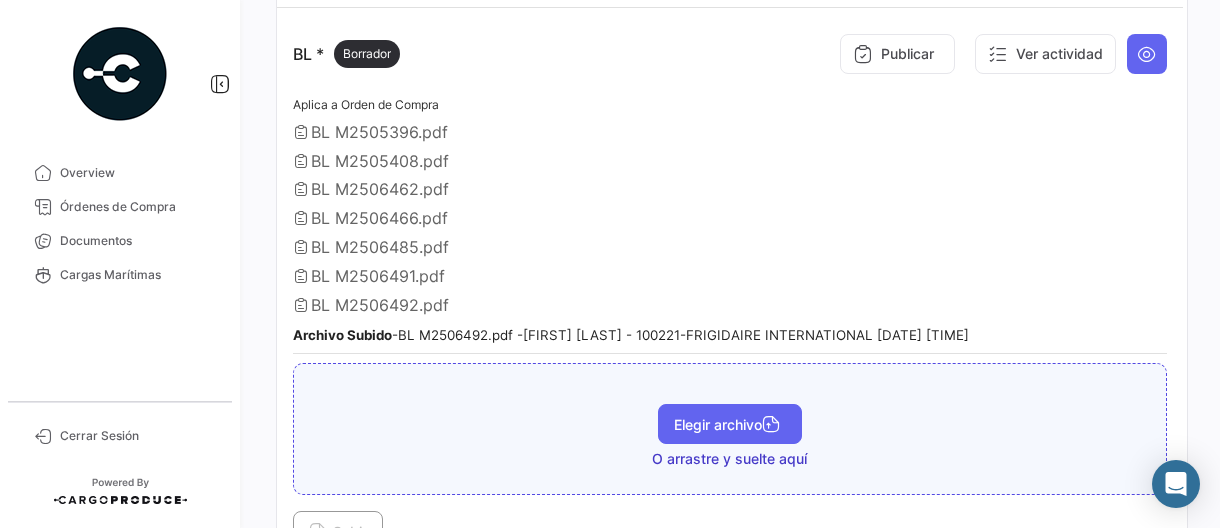click on "Elegir archivo" at bounding box center (730, 424) 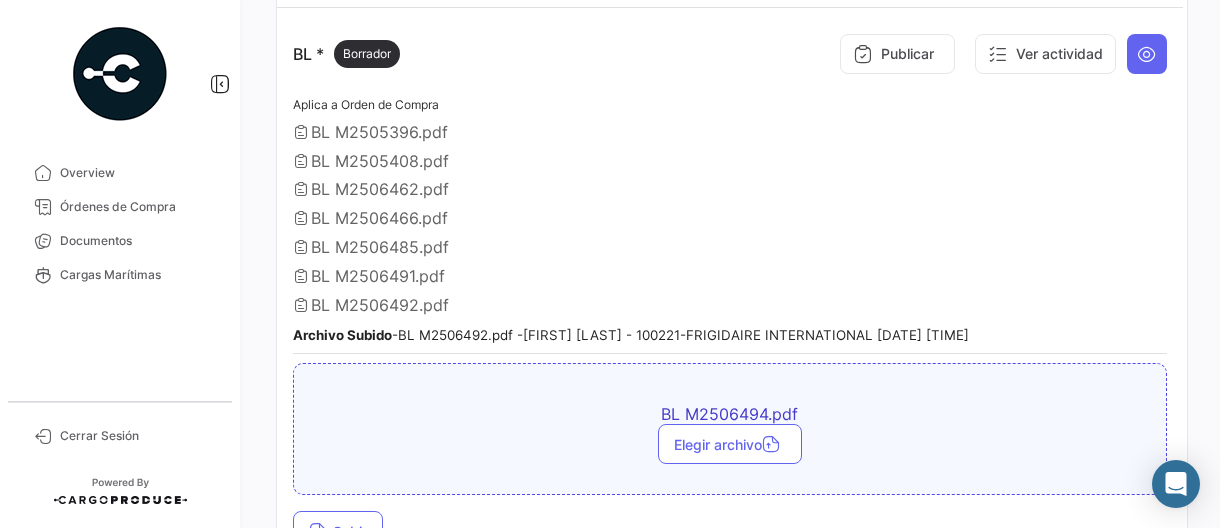 scroll, scrollTop: 621, scrollLeft: 0, axis: vertical 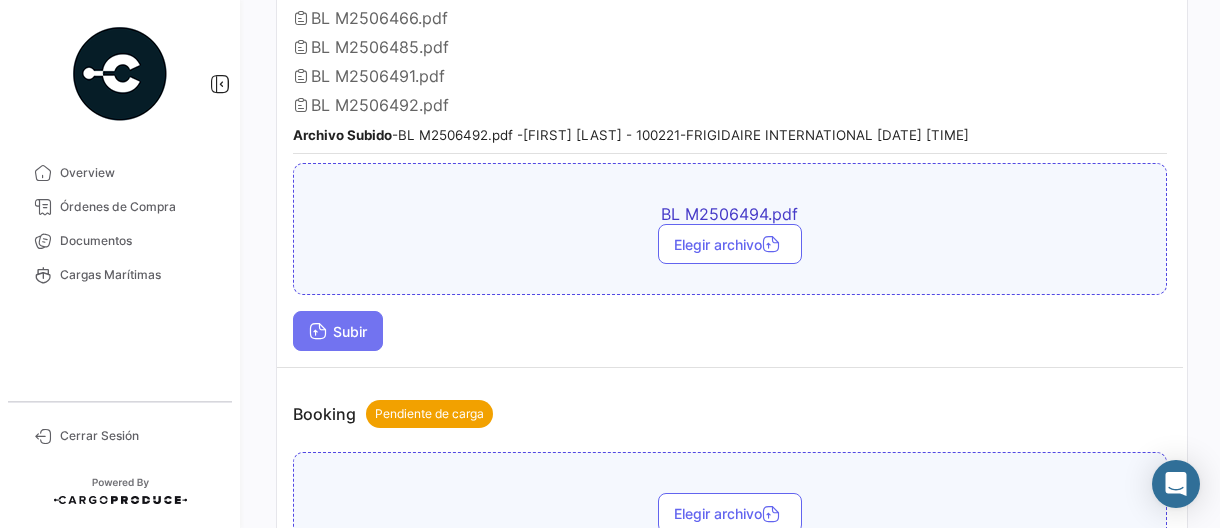 click at bounding box center (318, 333) 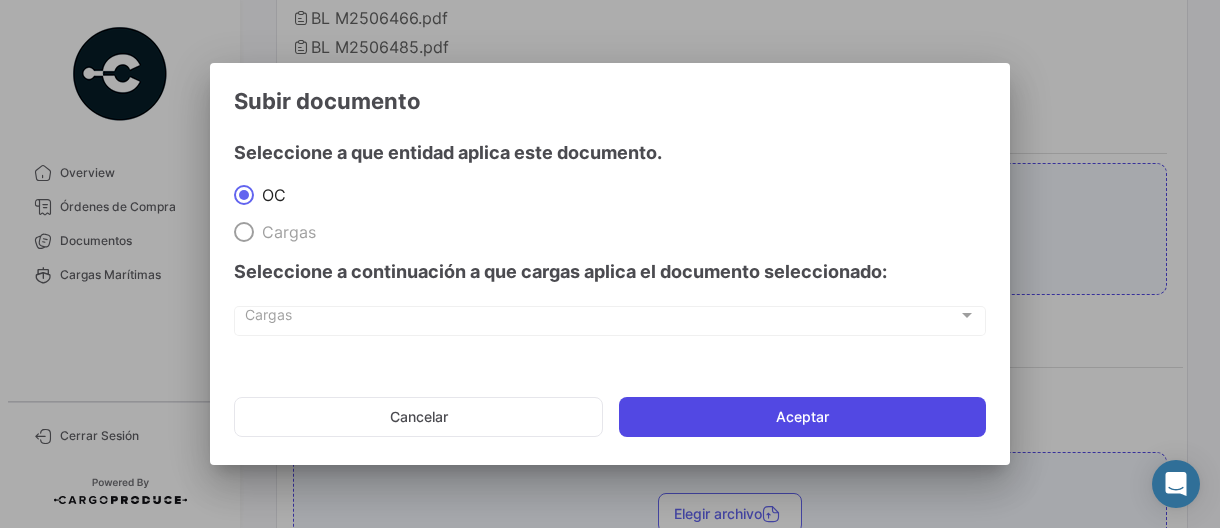 click on "Aceptar" 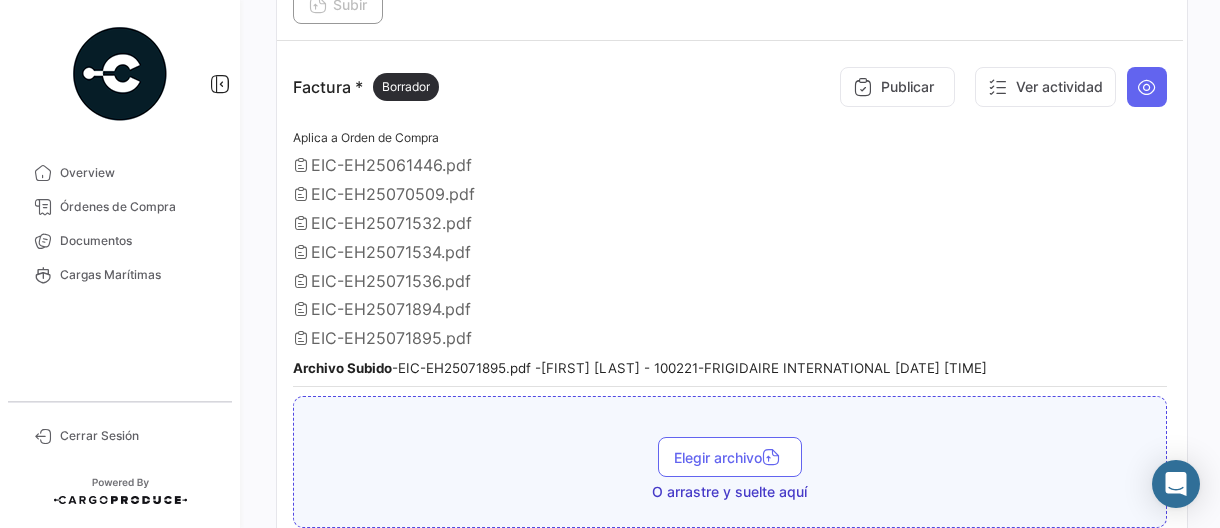scroll, scrollTop: 1221, scrollLeft: 0, axis: vertical 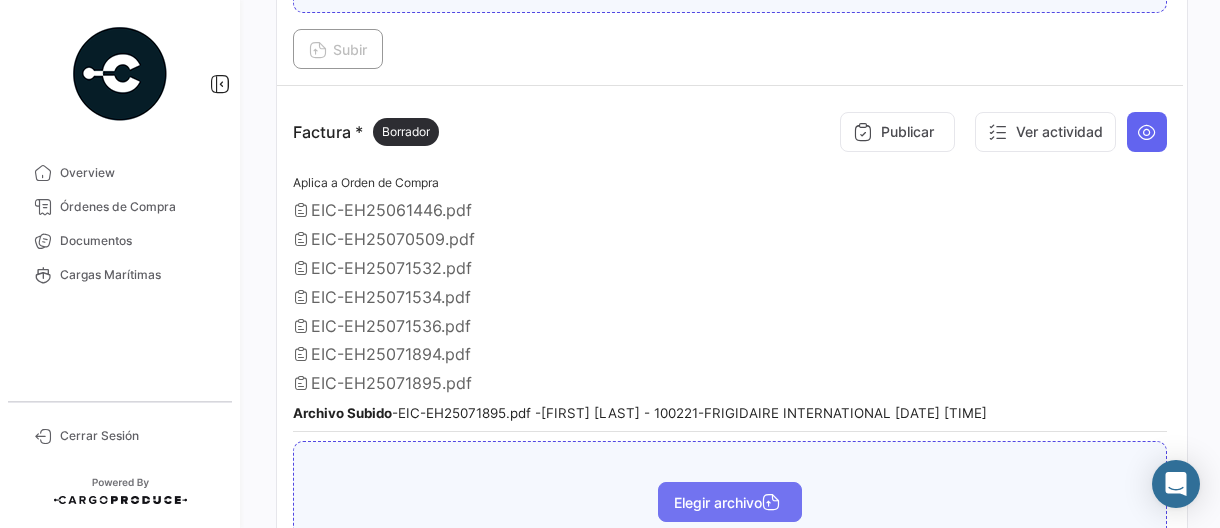 click on "Elegir archivo" at bounding box center [730, 502] 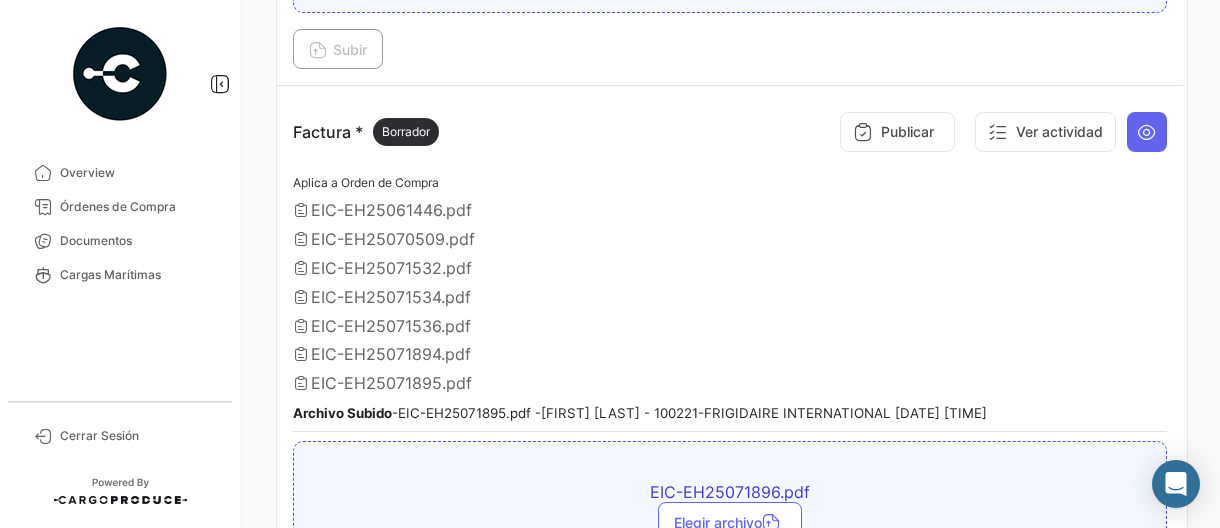 scroll, scrollTop: 1521, scrollLeft: 0, axis: vertical 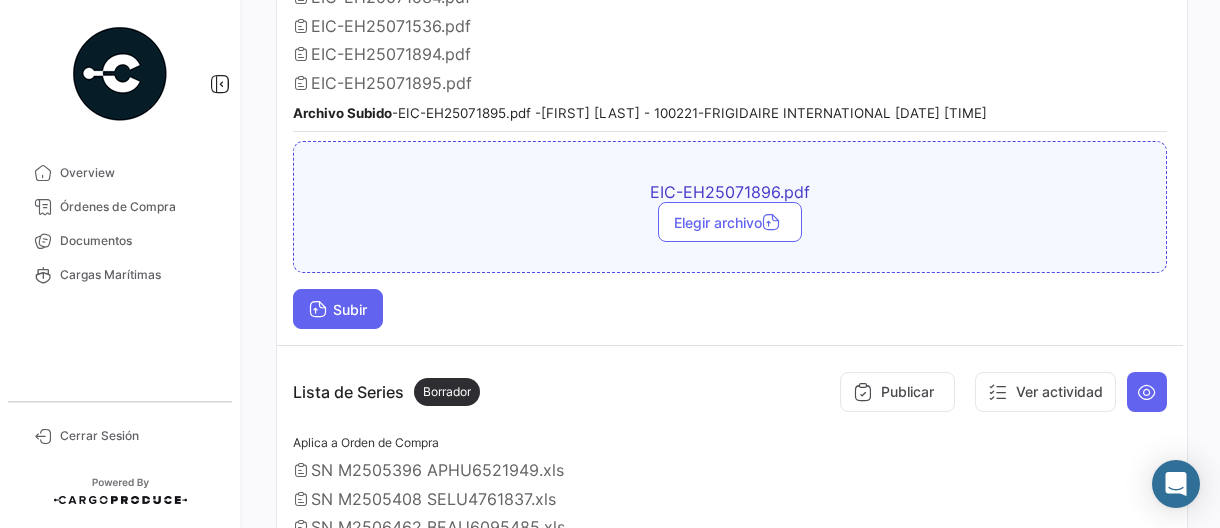 click on "Subir" at bounding box center [338, 309] 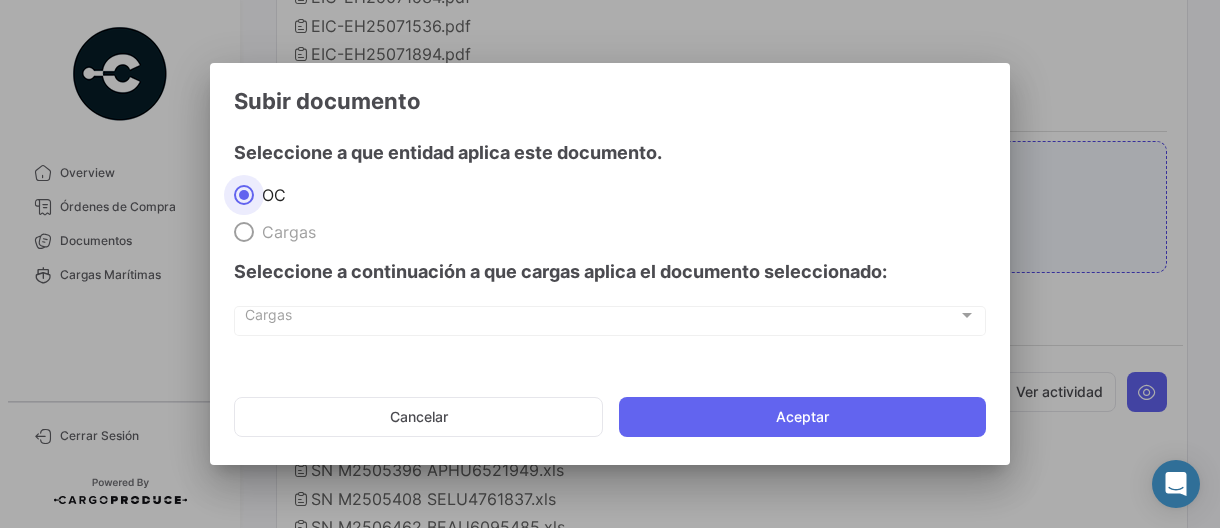 drag, startPoint x: 722, startPoint y: 409, endPoint x: 858, endPoint y: 419, distance: 136.36716 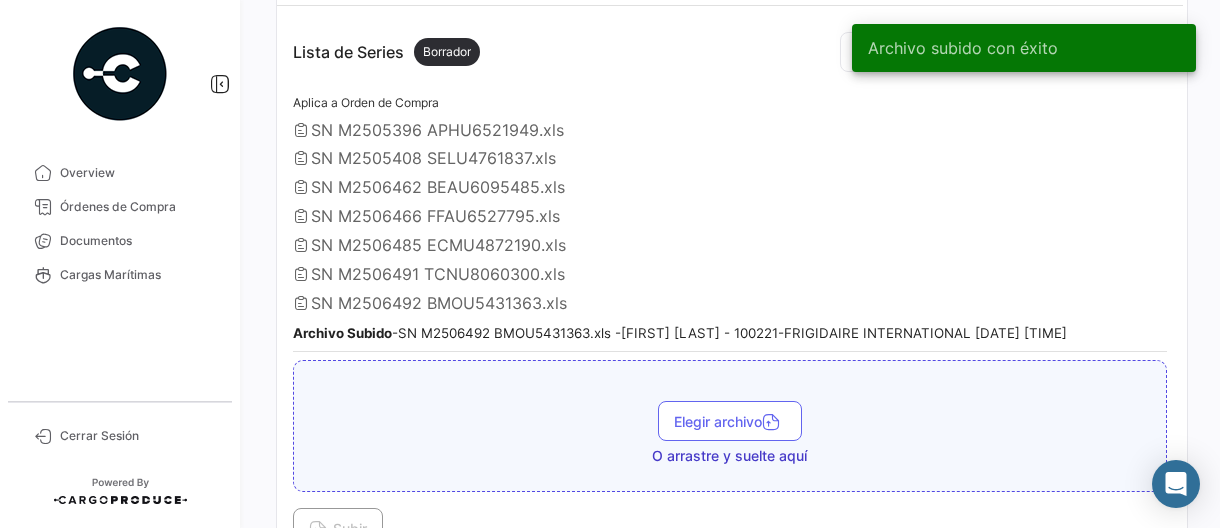 scroll, scrollTop: 1921, scrollLeft: 0, axis: vertical 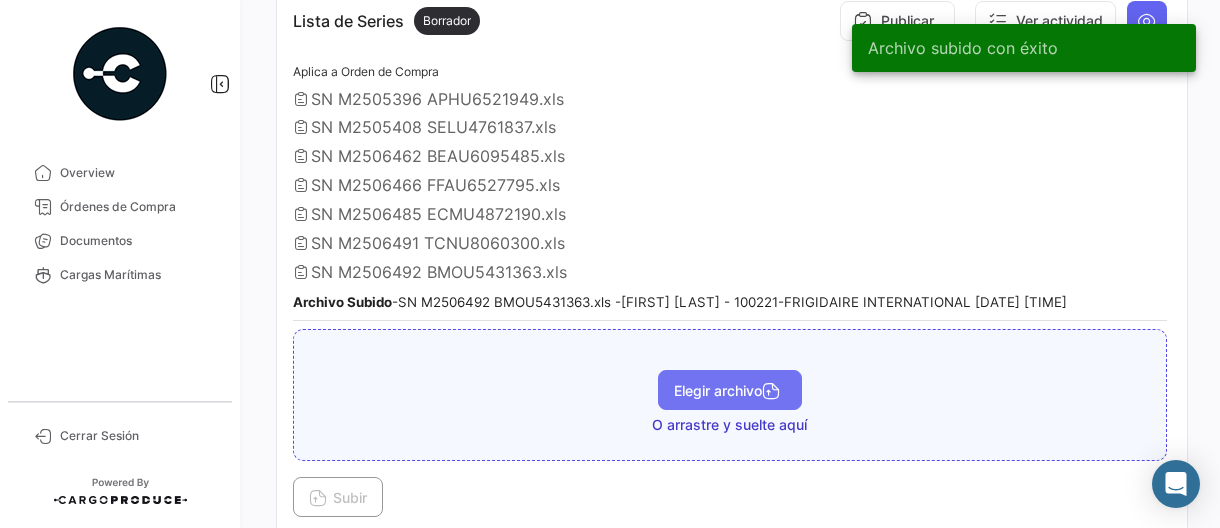 click on "Elegir archivo" at bounding box center [730, 390] 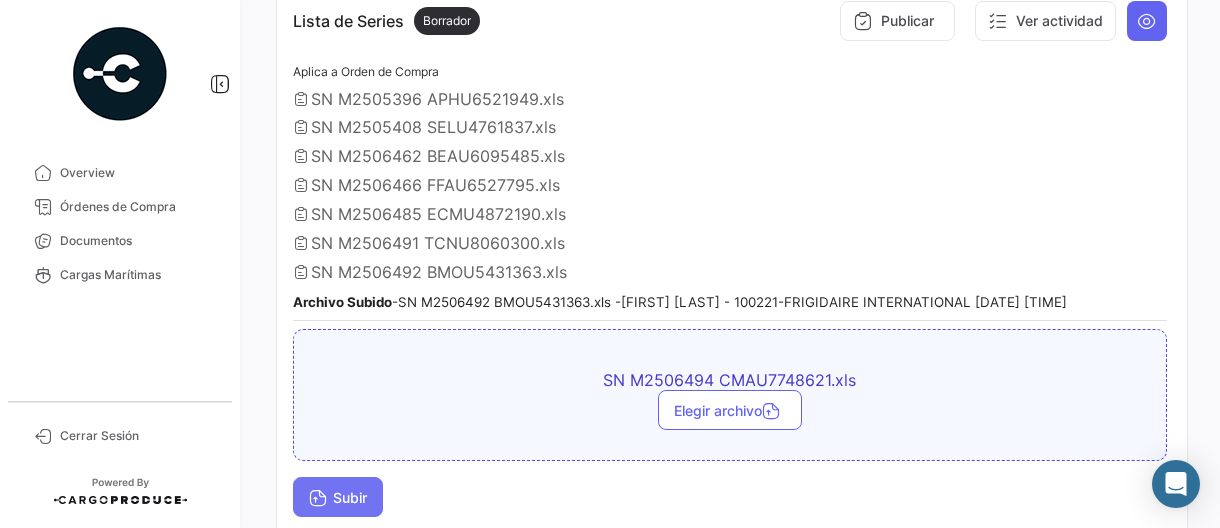 click on "Subir" at bounding box center [338, 497] 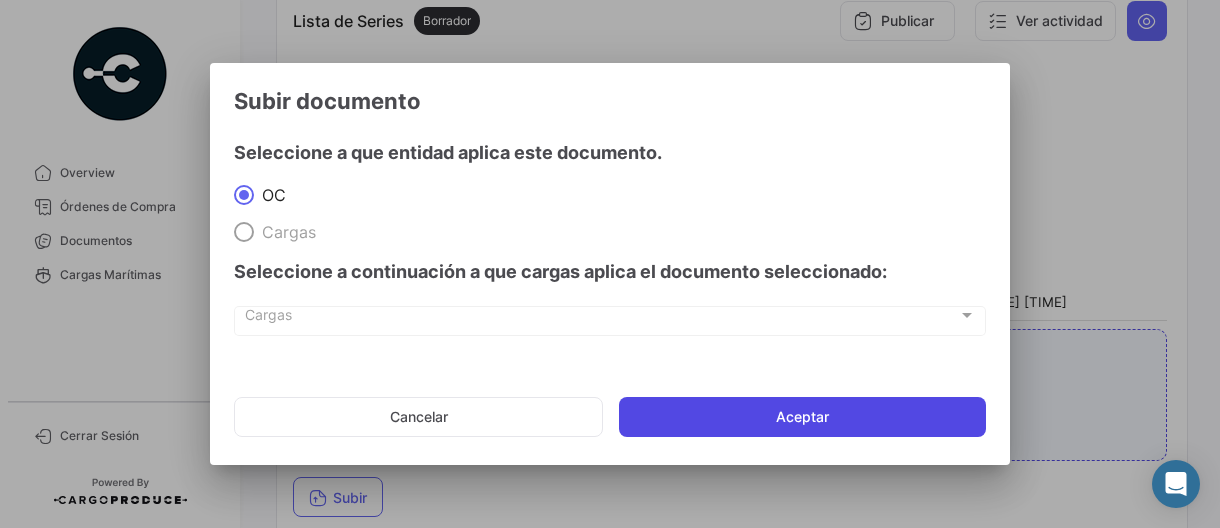 click on "Aceptar" 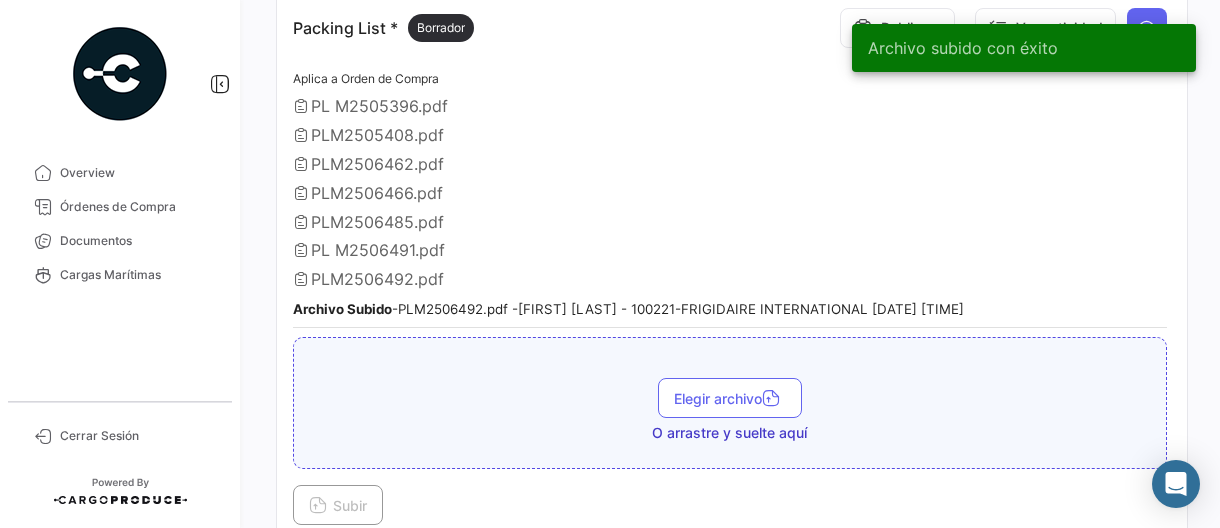 scroll, scrollTop: 2606, scrollLeft: 0, axis: vertical 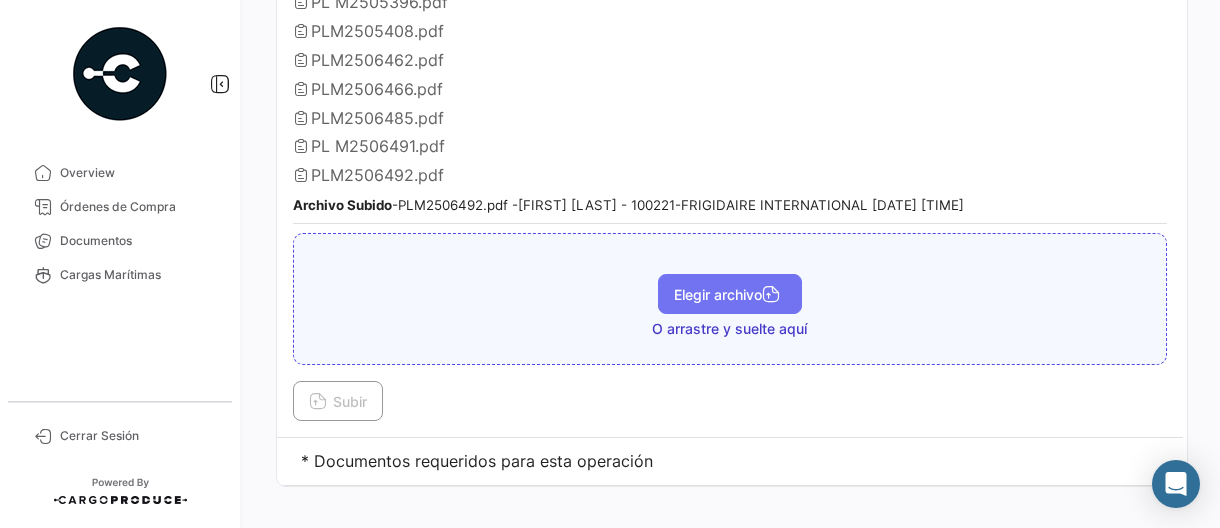 click on "Elegir archivo" at bounding box center (730, 294) 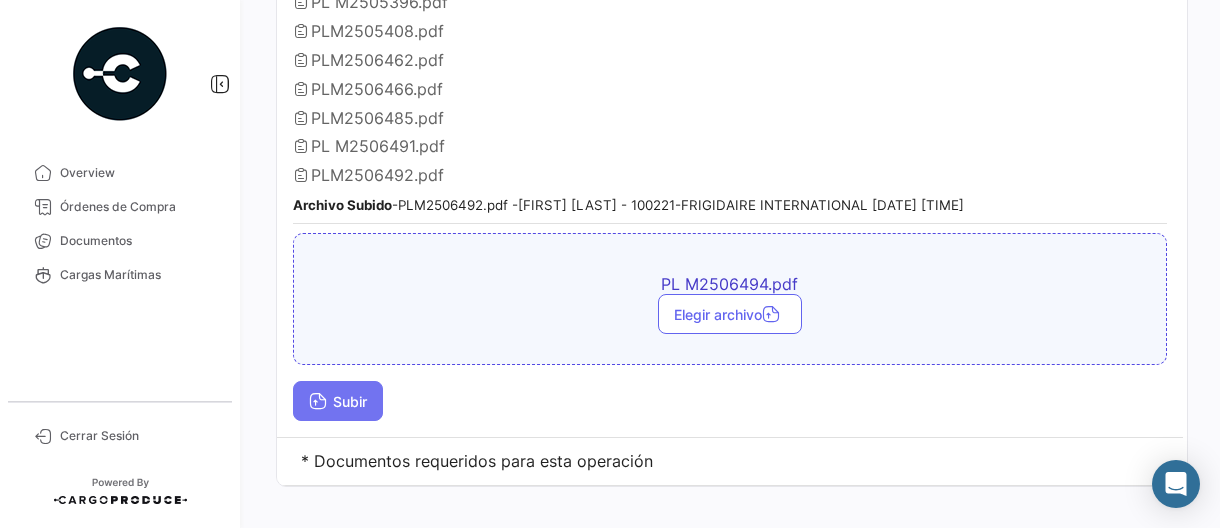 click on "Subir" at bounding box center [338, 401] 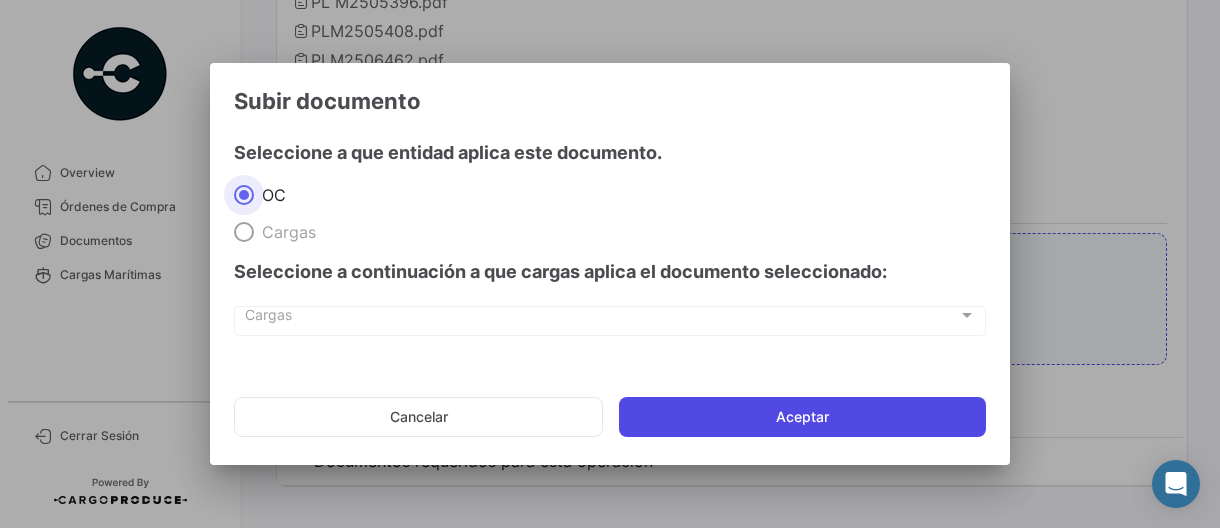 click on "Aceptar" 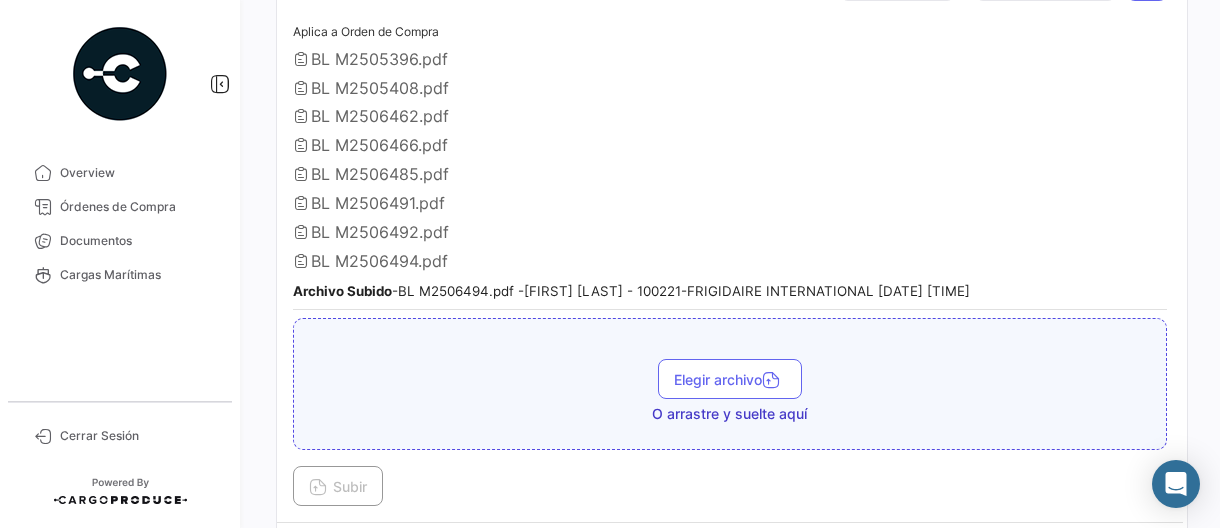 scroll, scrollTop: 500, scrollLeft: 0, axis: vertical 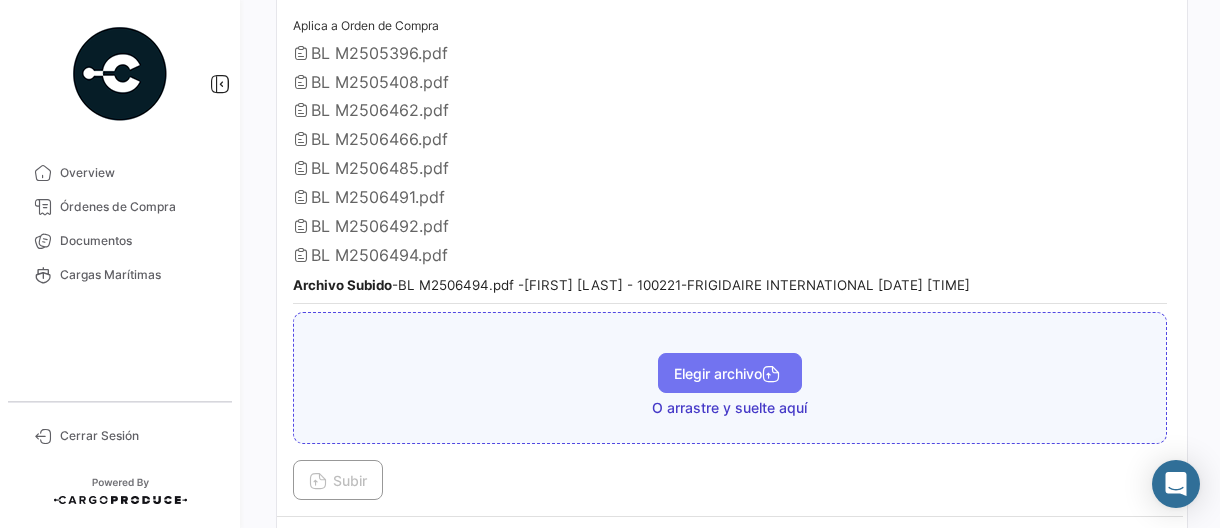 click on "Elegir archivo" at bounding box center (730, 373) 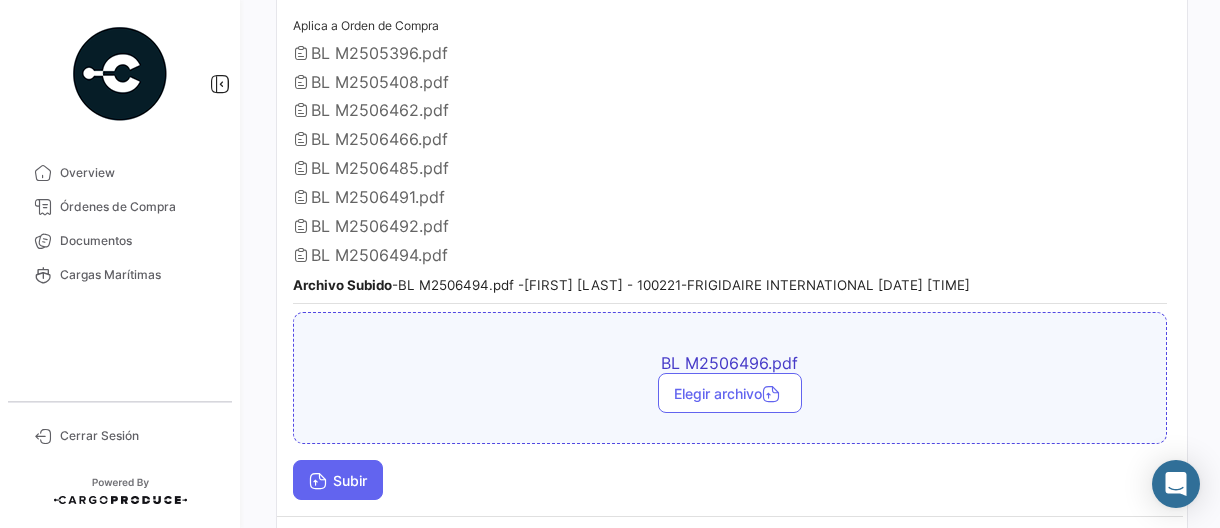 click on "Subir" at bounding box center (338, 480) 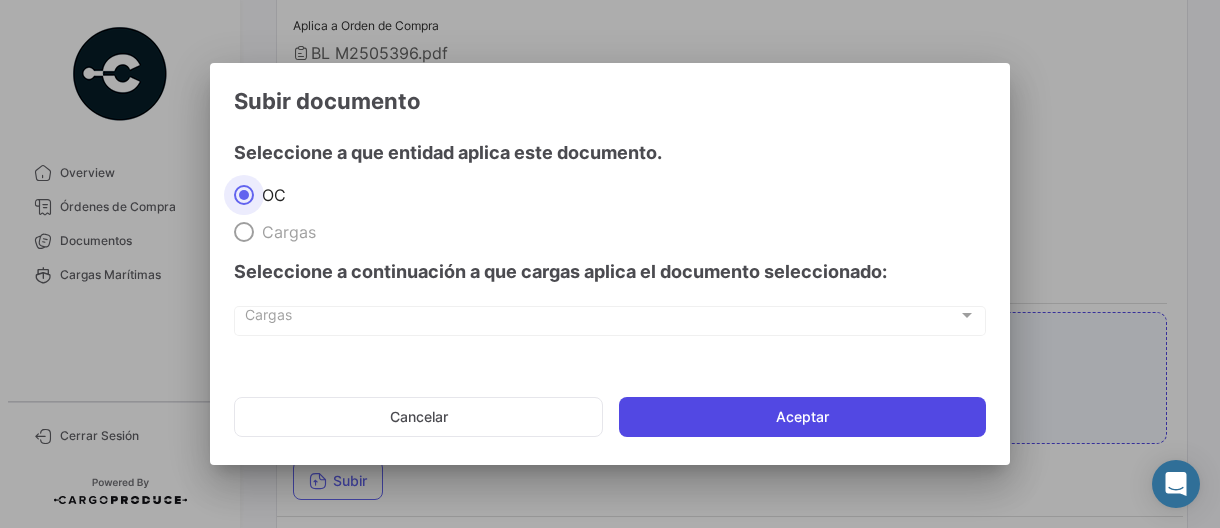 click on "Aceptar" 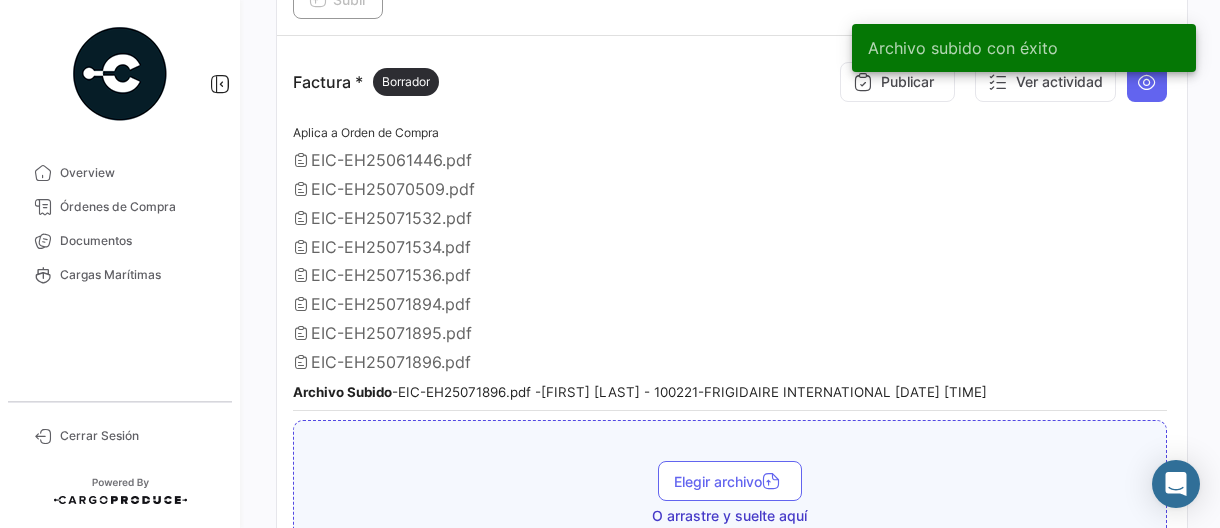 scroll, scrollTop: 1400, scrollLeft: 0, axis: vertical 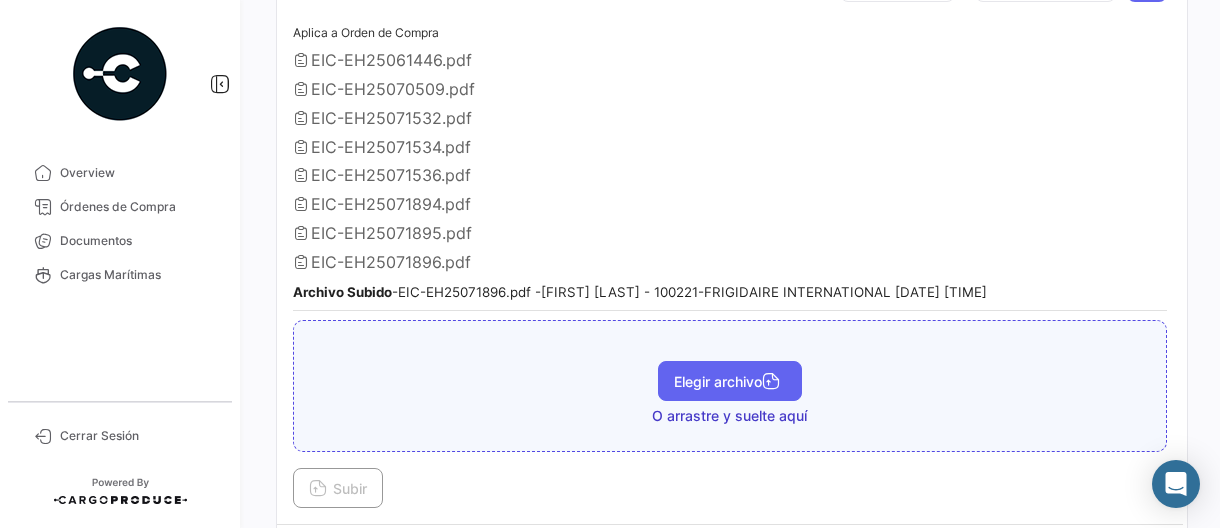 click on "Elegir archivo" at bounding box center [730, 381] 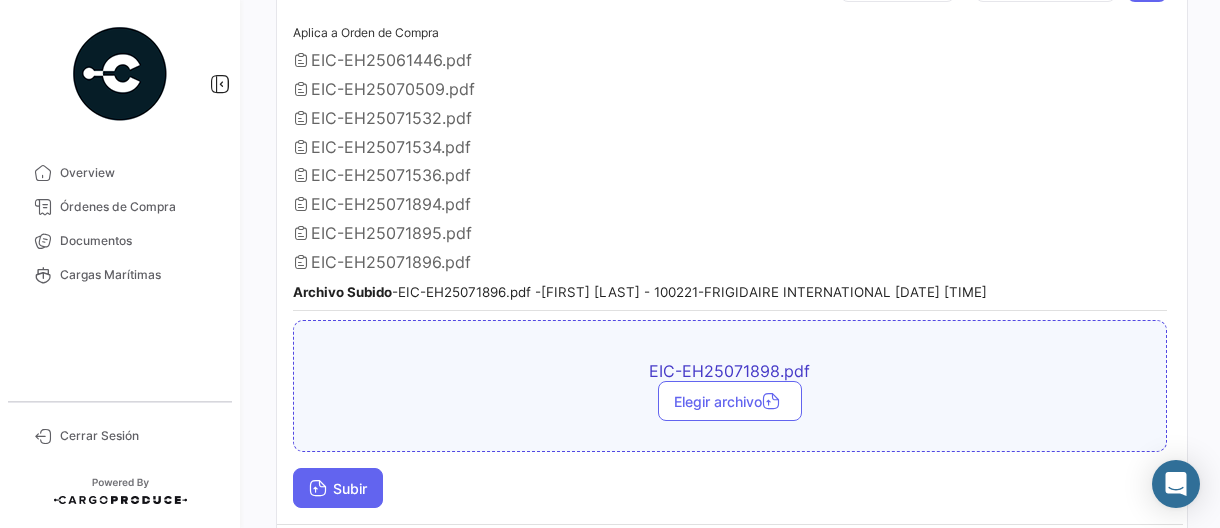 click on "Subir" at bounding box center (338, 488) 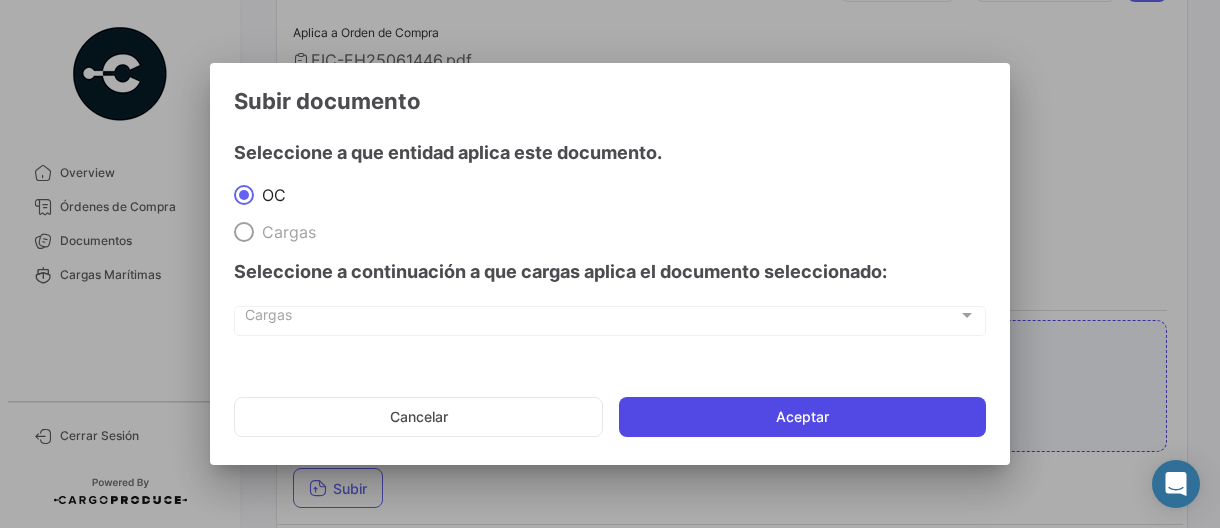click on "Aceptar" 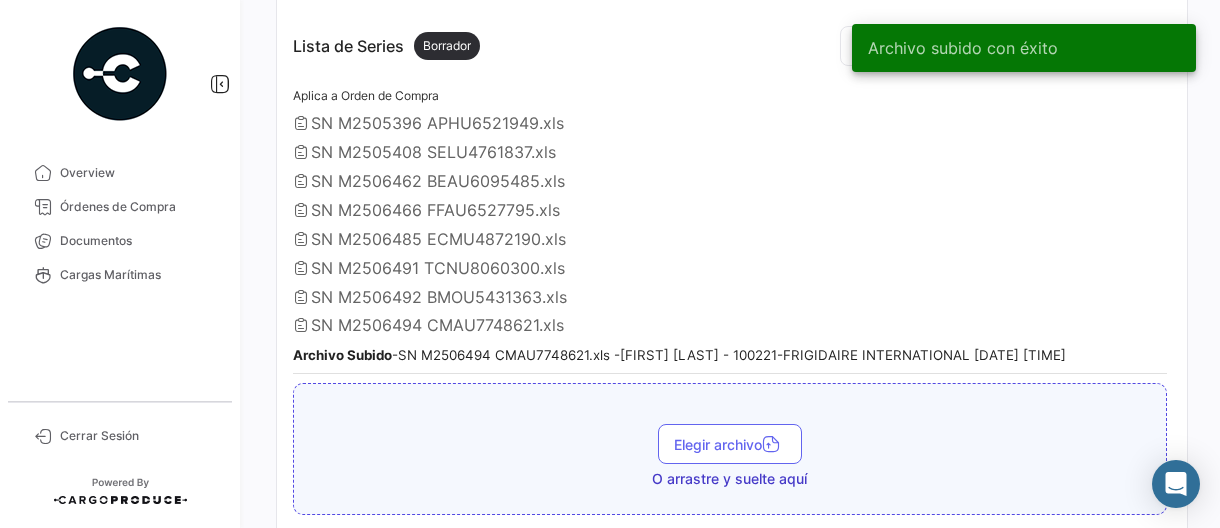 scroll, scrollTop: 2000, scrollLeft: 0, axis: vertical 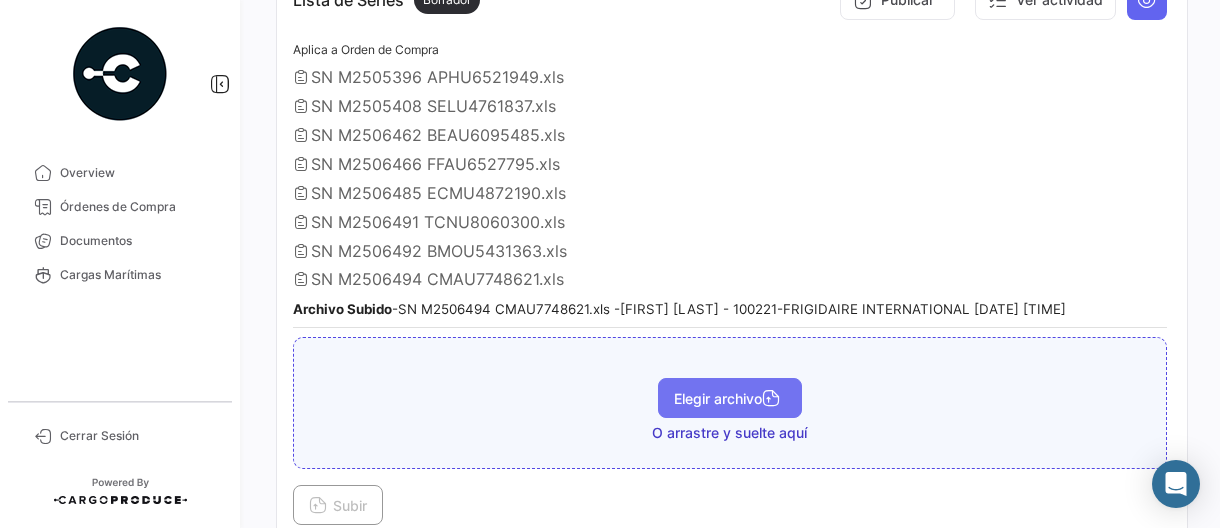 click on "Elegir archivo" at bounding box center [730, 398] 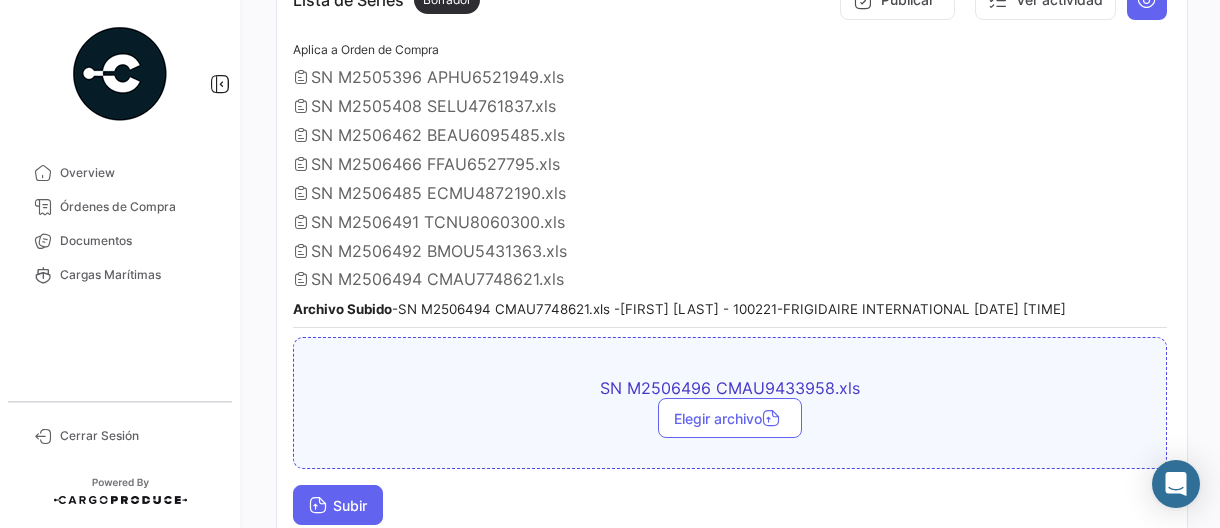 click on "Subir" at bounding box center [338, 505] 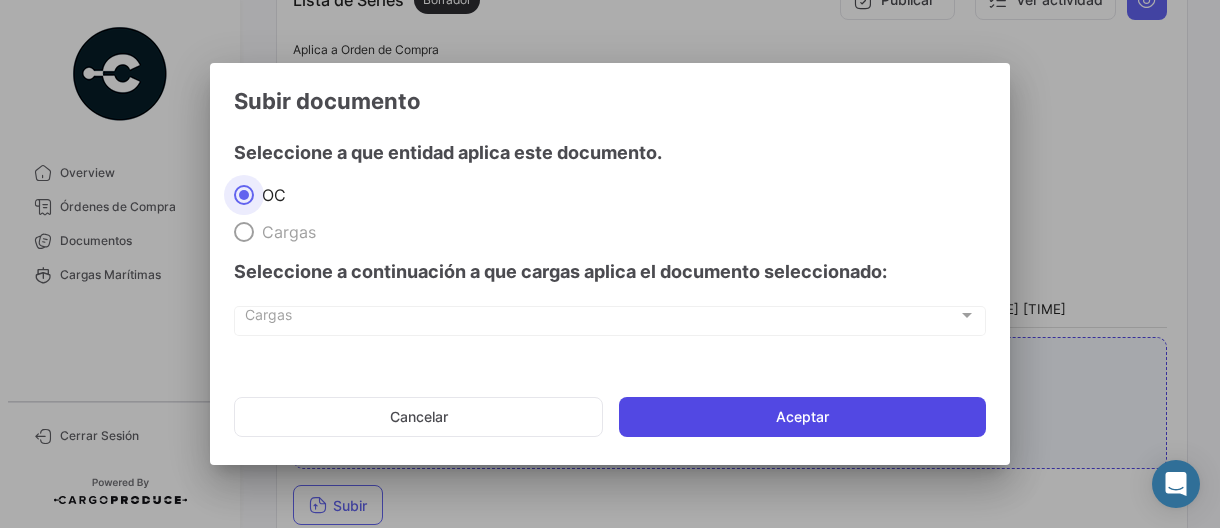click on "Aceptar" 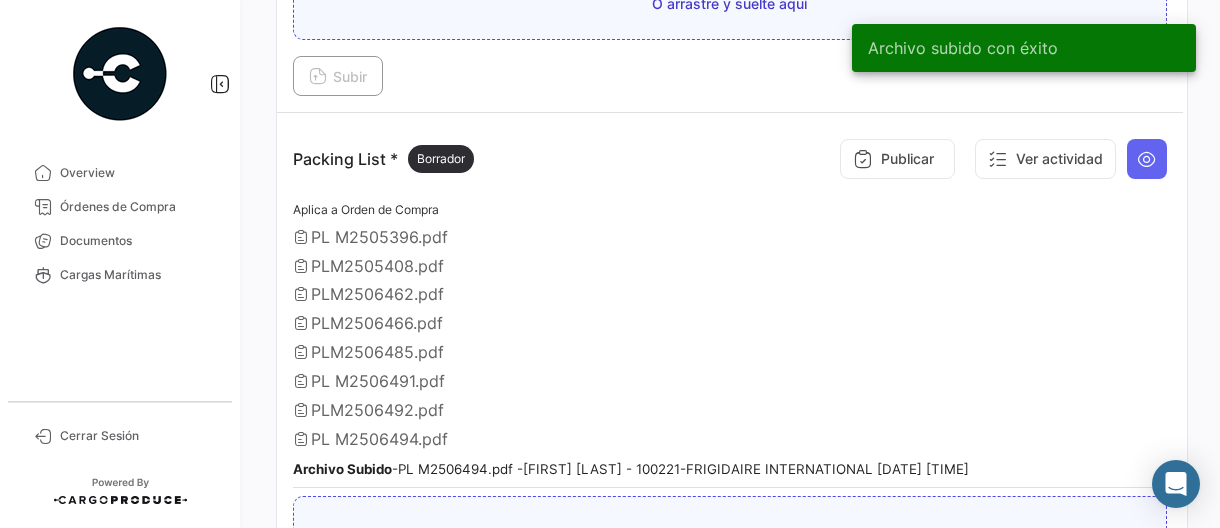 scroll, scrollTop: 2600, scrollLeft: 0, axis: vertical 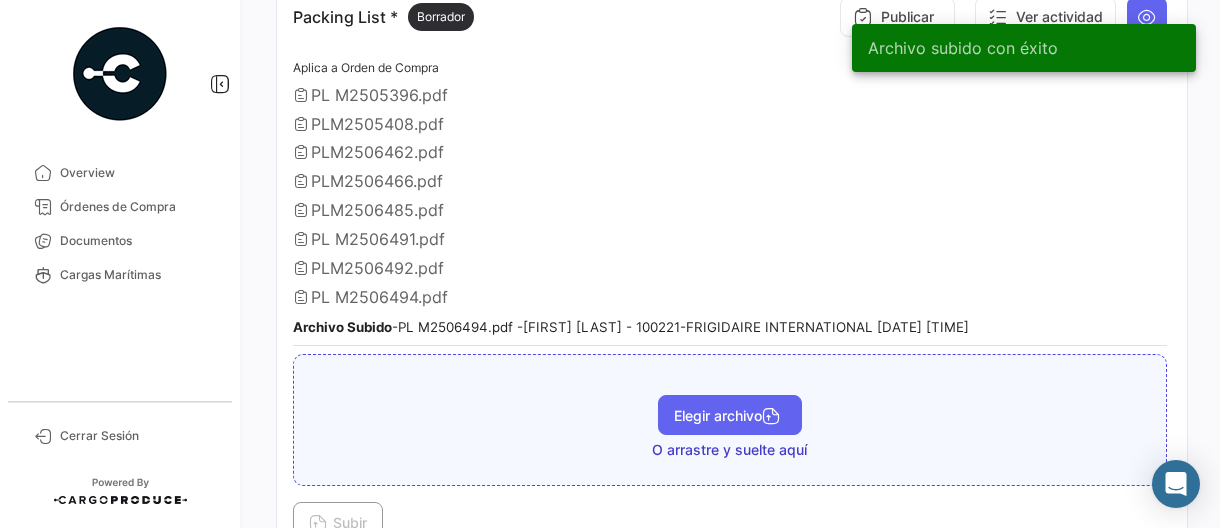 click on "Elegir archivo" at bounding box center (730, 415) 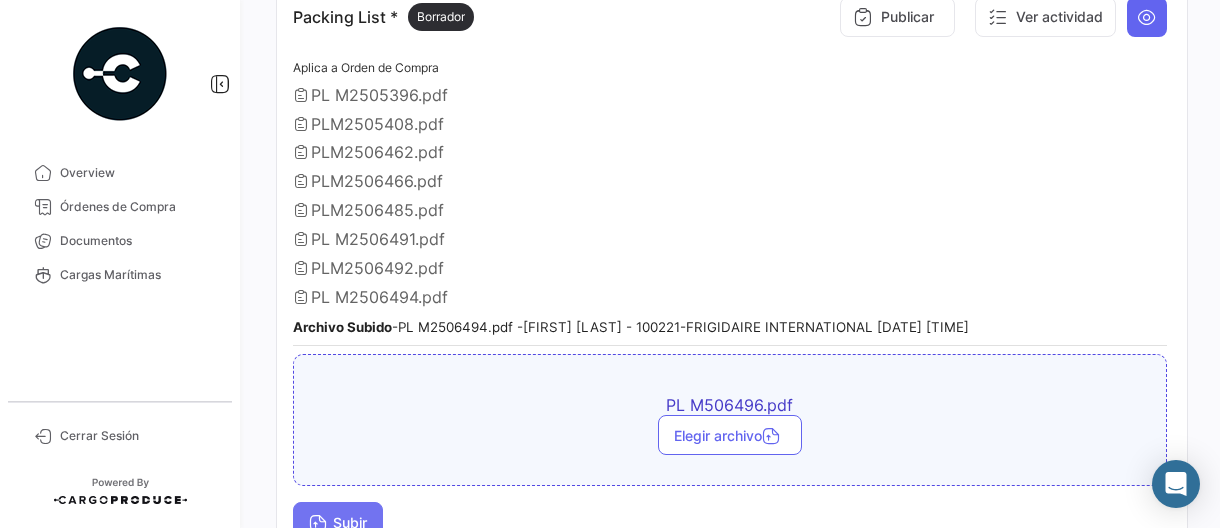 click on "Subir" at bounding box center [338, 522] 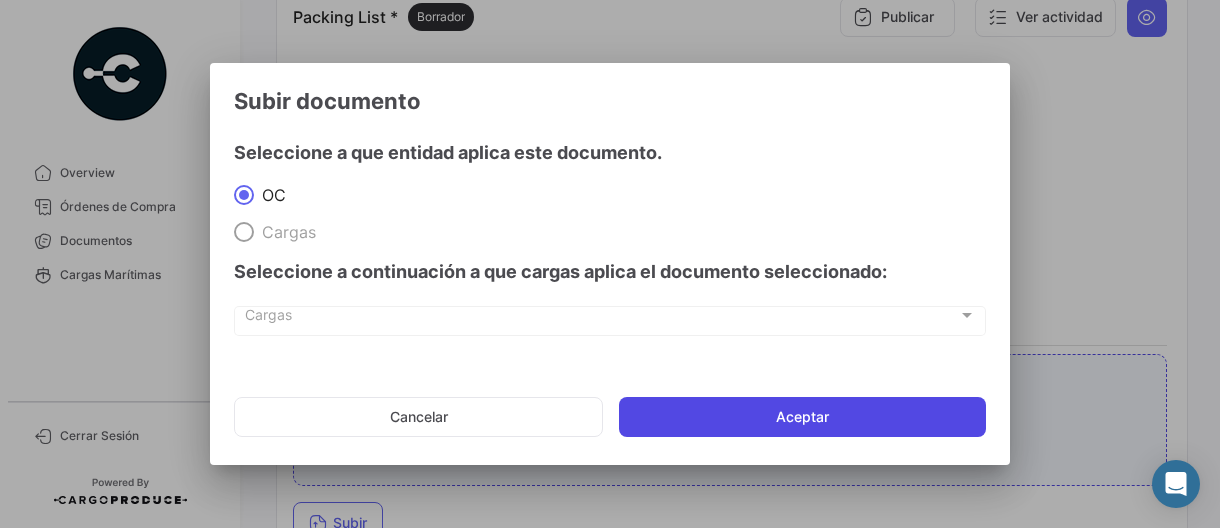 drag, startPoint x: 686, startPoint y: 405, endPoint x: 704, endPoint y: 406, distance: 18.027756 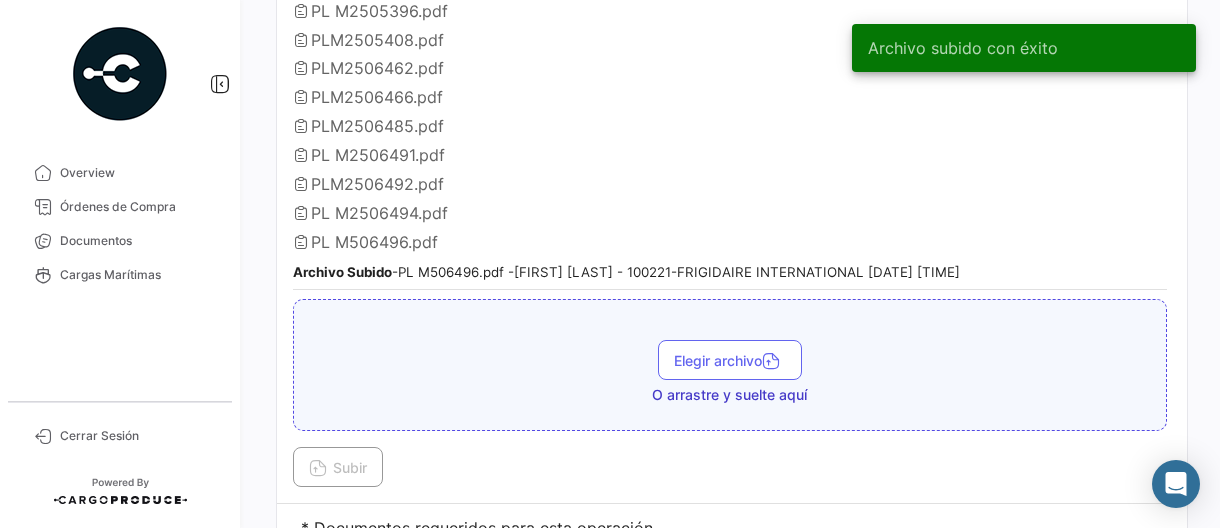 scroll, scrollTop: 2747, scrollLeft: 0, axis: vertical 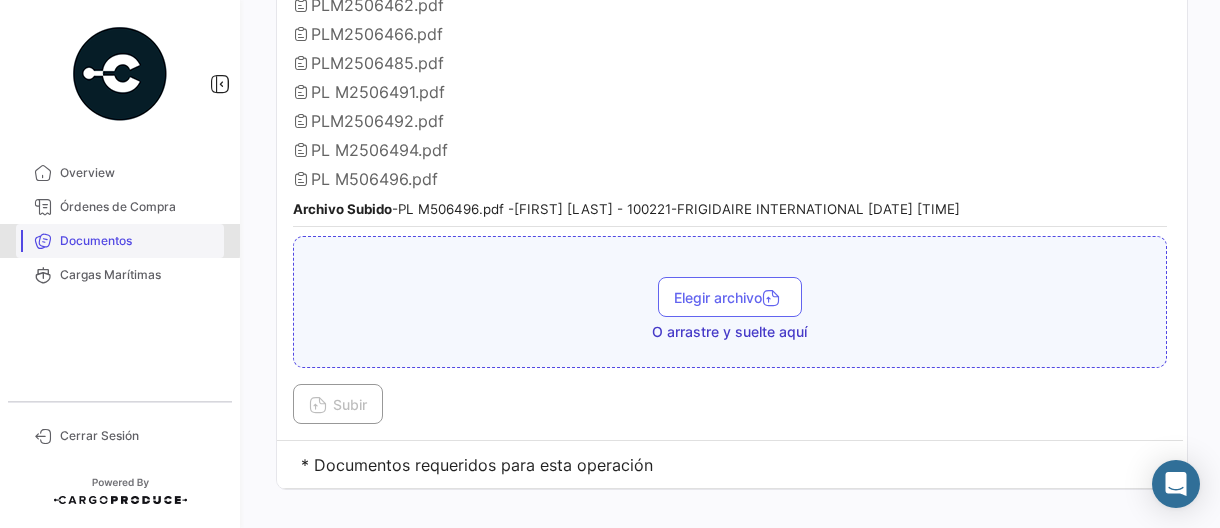 click on "Documentos" at bounding box center (138, 241) 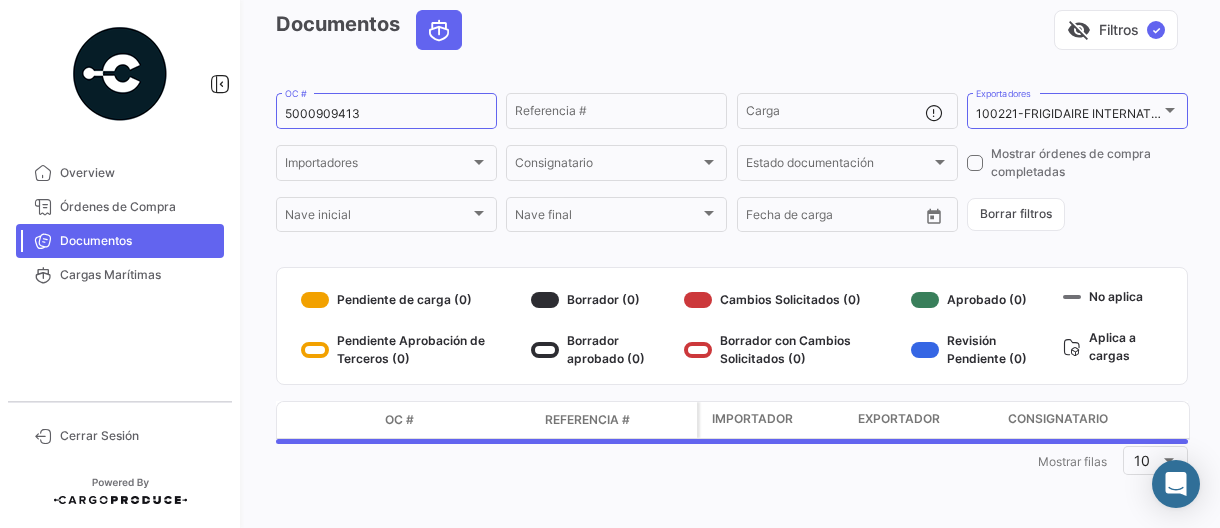 scroll, scrollTop: 0, scrollLeft: 0, axis: both 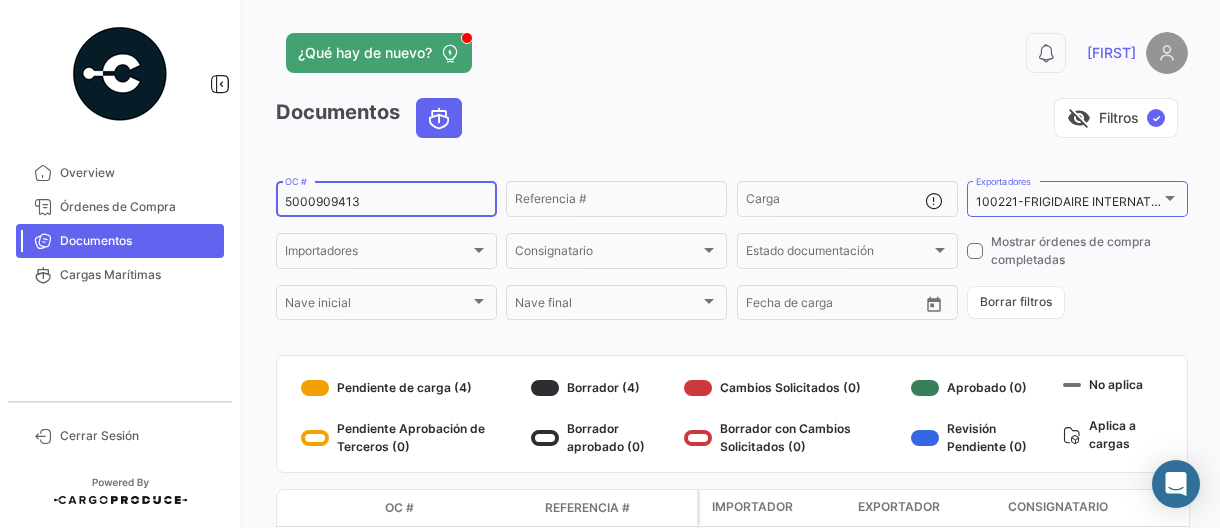 click on "5000909413" at bounding box center (386, 202) 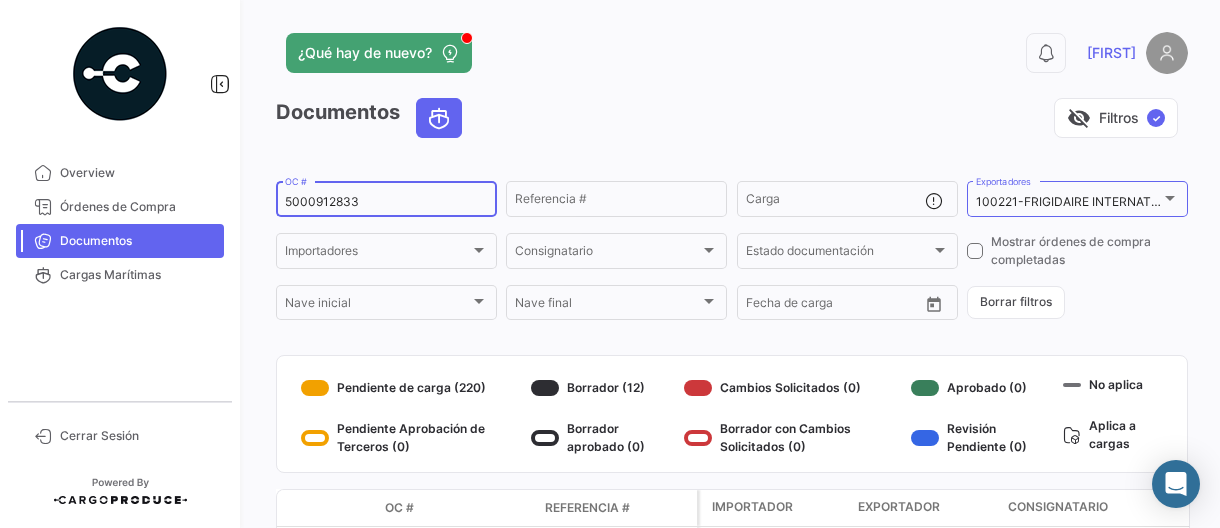 type on "5000912833" 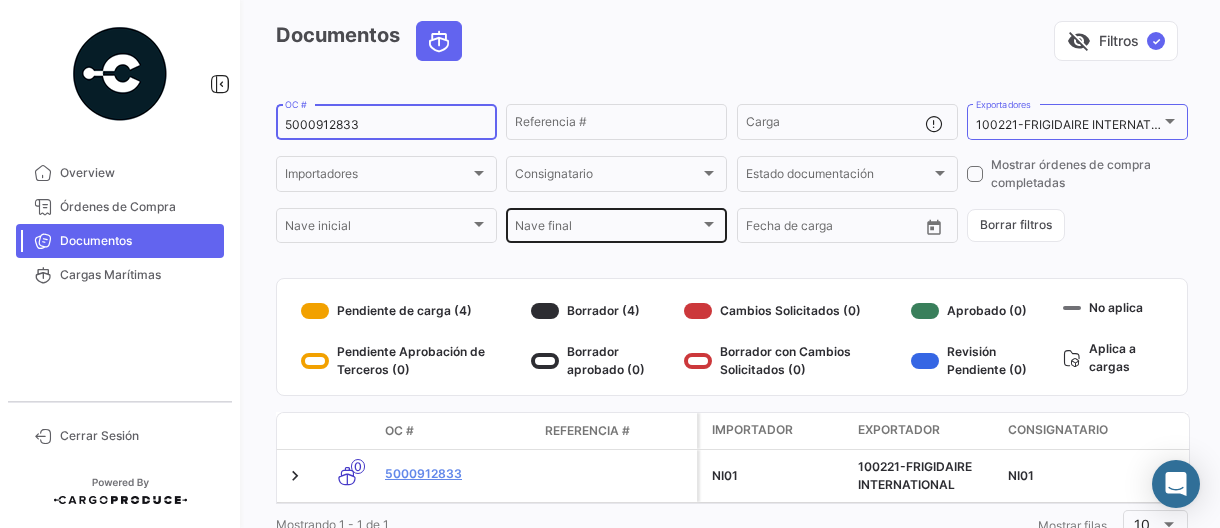 scroll, scrollTop: 156, scrollLeft: 0, axis: vertical 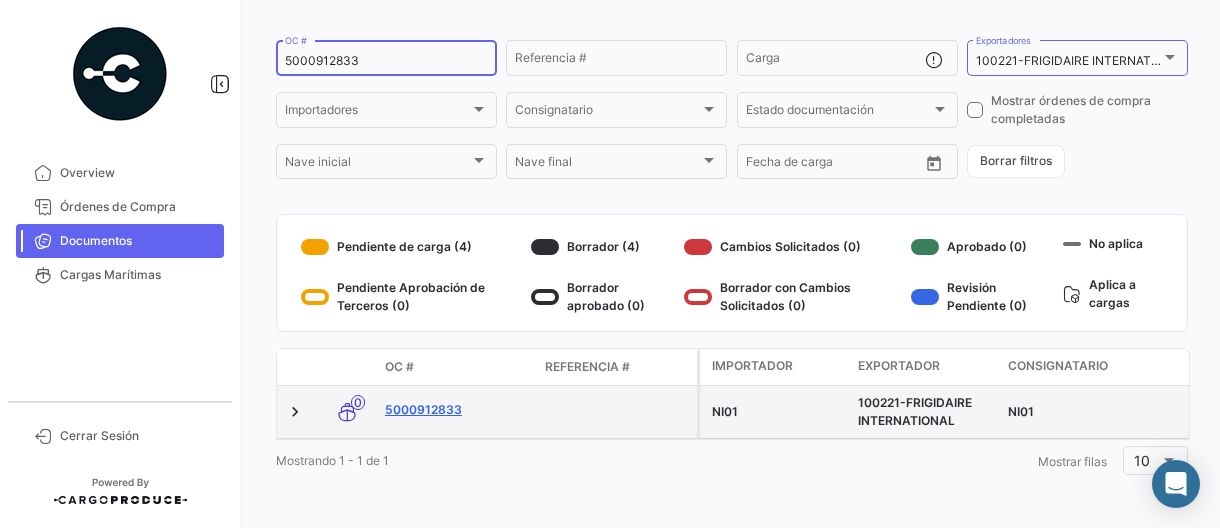 click on "5000912833" 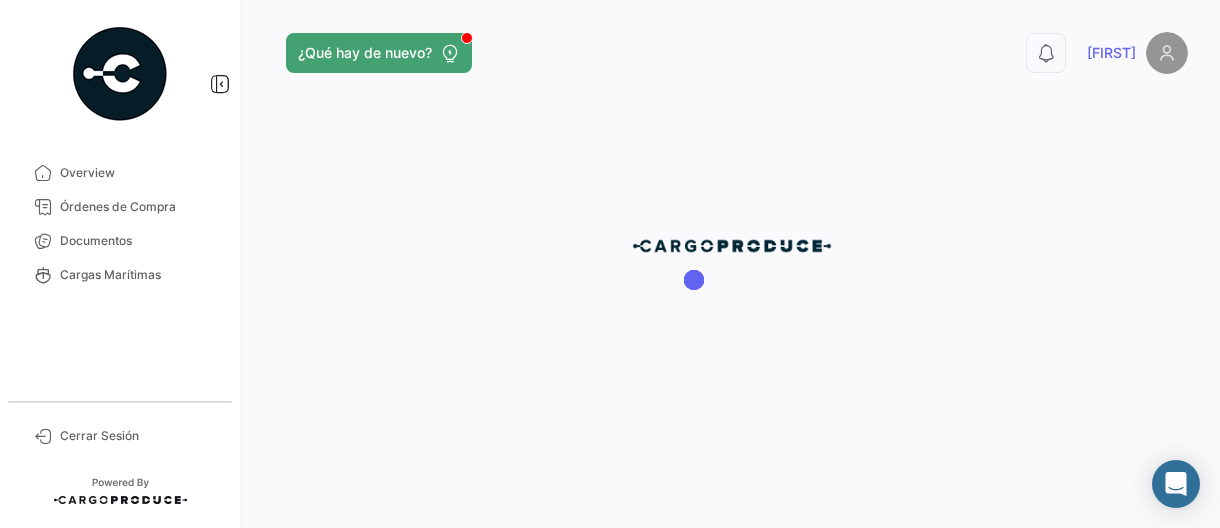 scroll, scrollTop: 0, scrollLeft: 0, axis: both 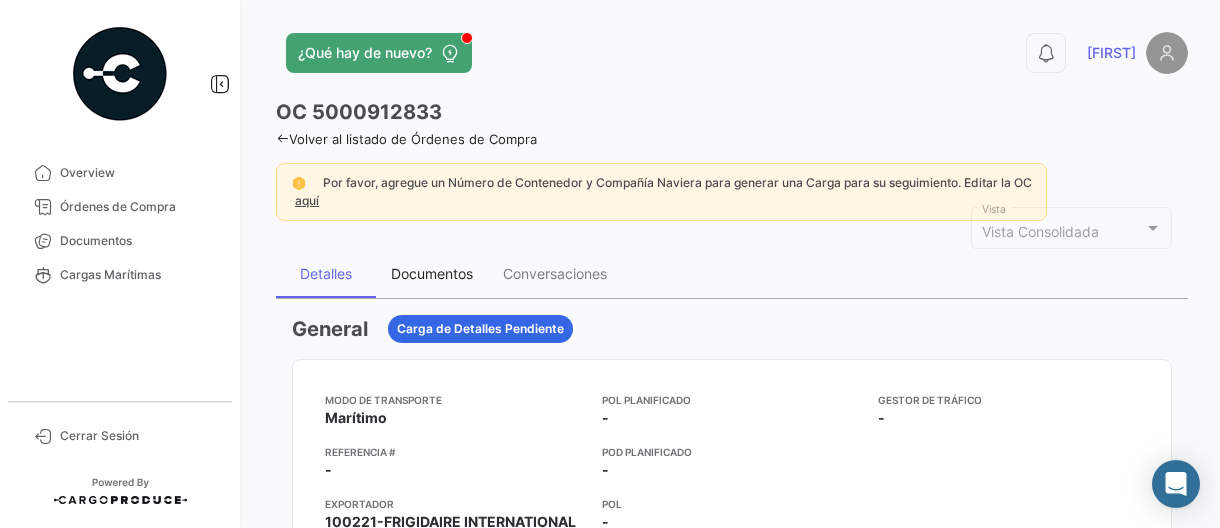 click on "Documentos" at bounding box center (432, 273) 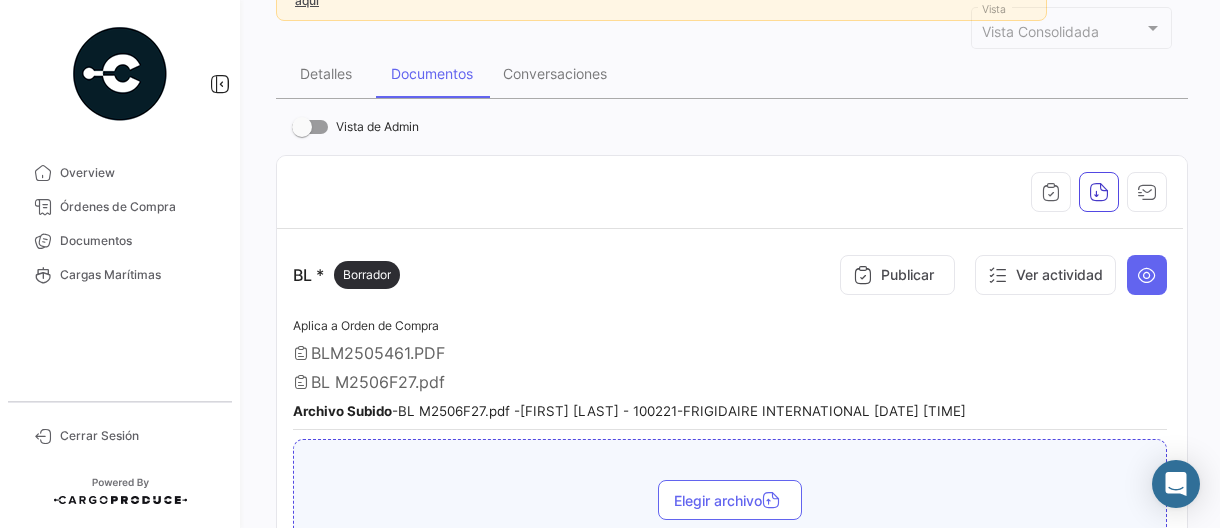 scroll, scrollTop: 300, scrollLeft: 0, axis: vertical 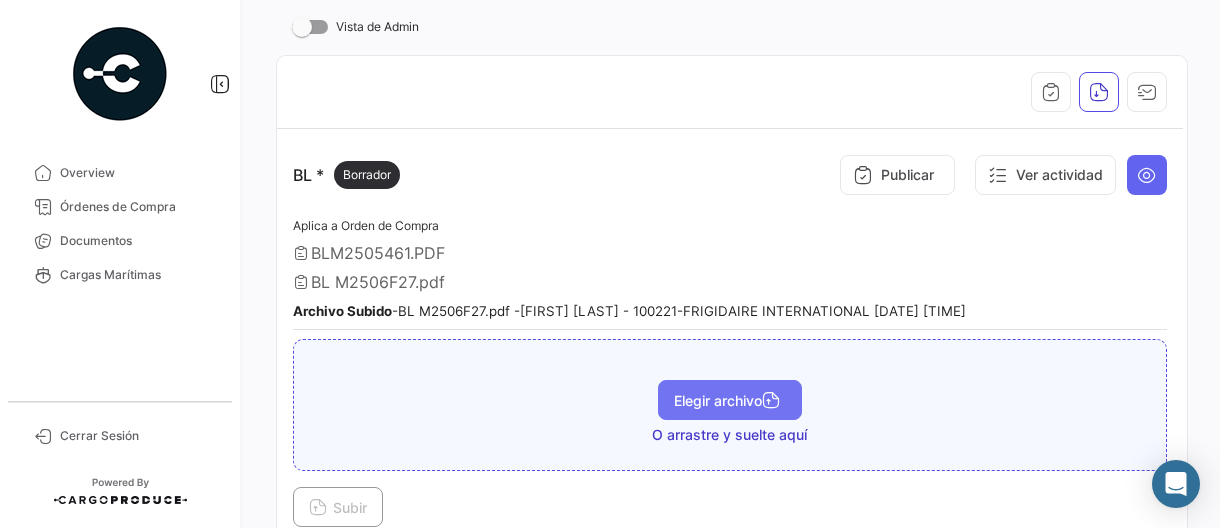 click on "Elegir archivo" at bounding box center [730, 400] 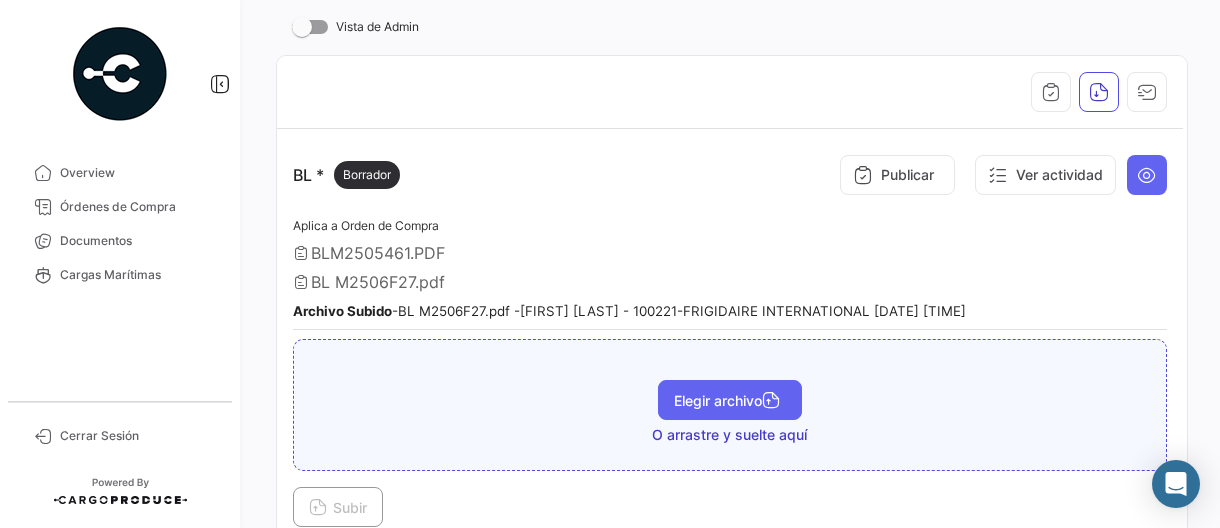 click on "Elegir archivo" at bounding box center [730, 400] 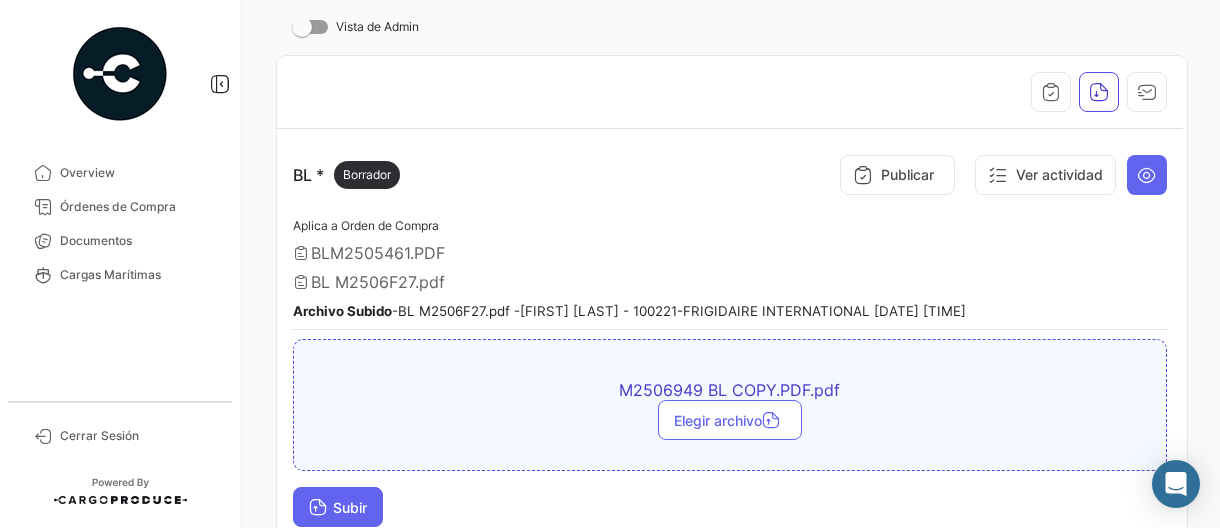 click on "Subir" at bounding box center (338, 507) 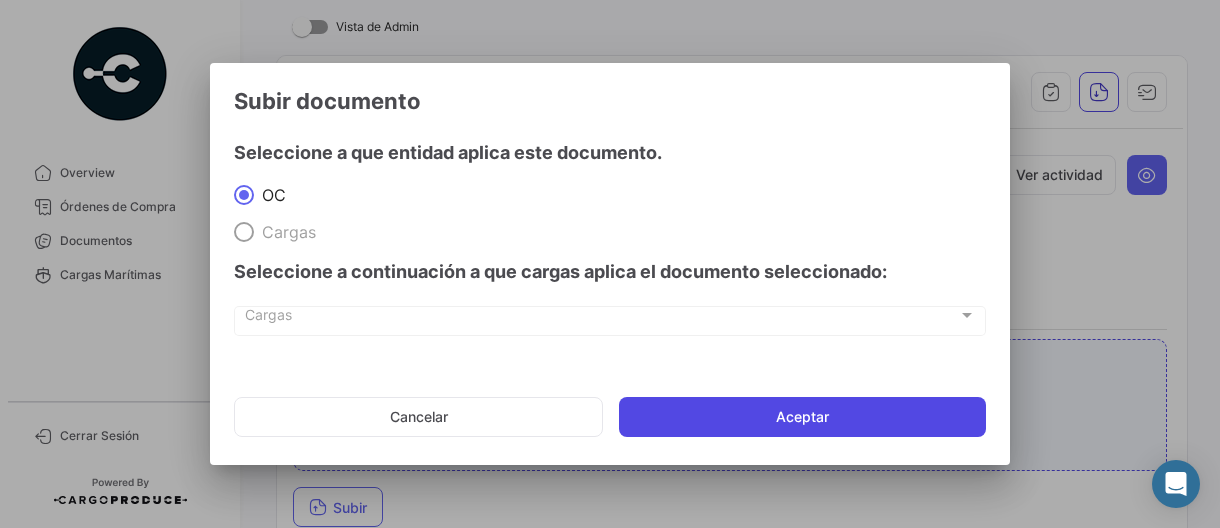 click on "Aceptar" 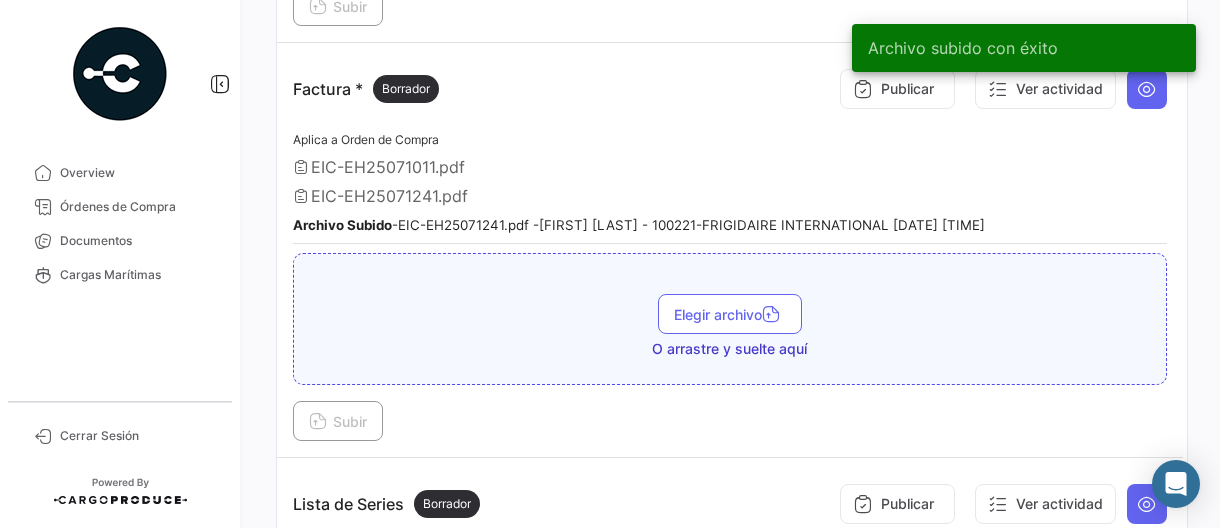 scroll, scrollTop: 1200, scrollLeft: 0, axis: vertical 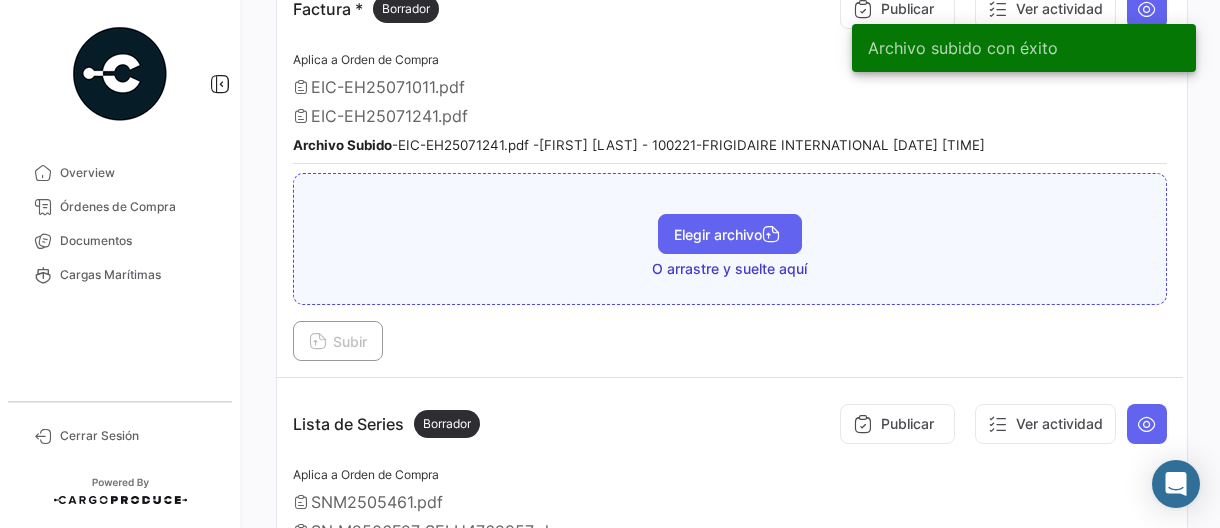 click on "Elegir archivo" at bounding box center (730, 234) 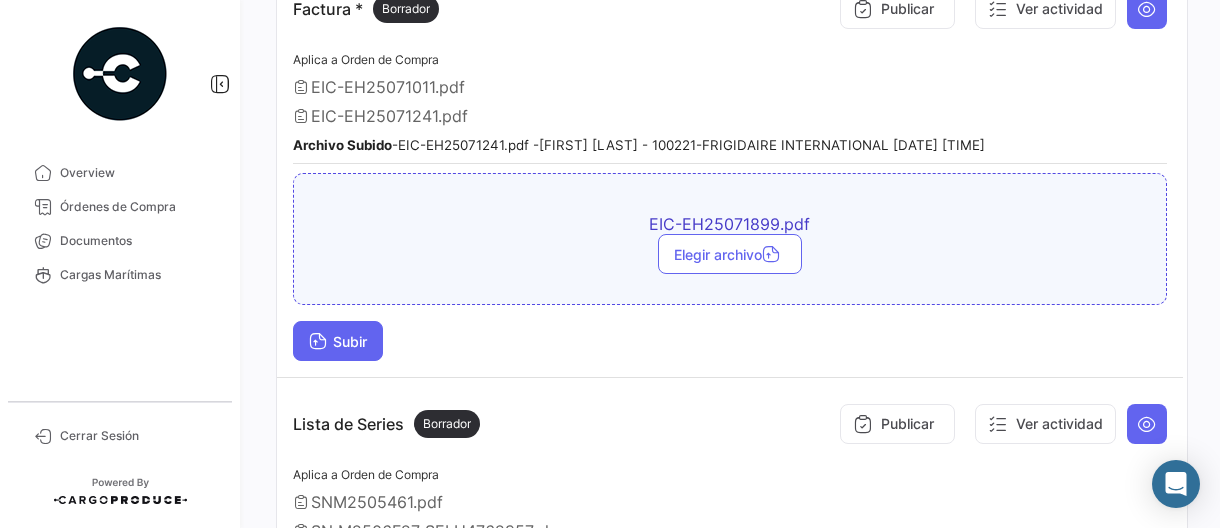 click at bounding box center (318, 343) 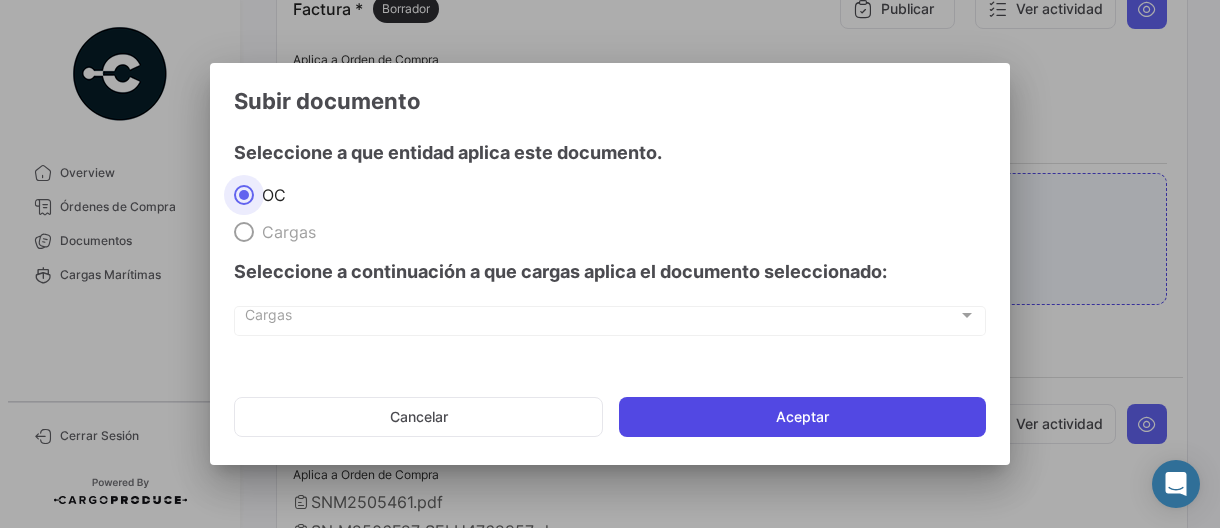 click on "Aceptar" 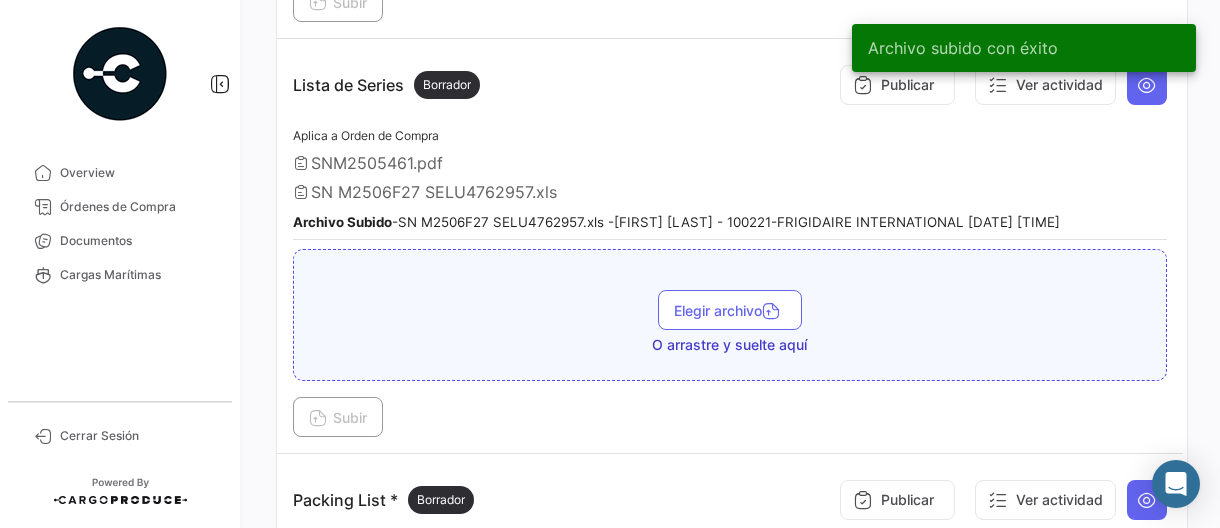 scroll, scrollTop: 1600, scrollLeft: 0, axis: vertical 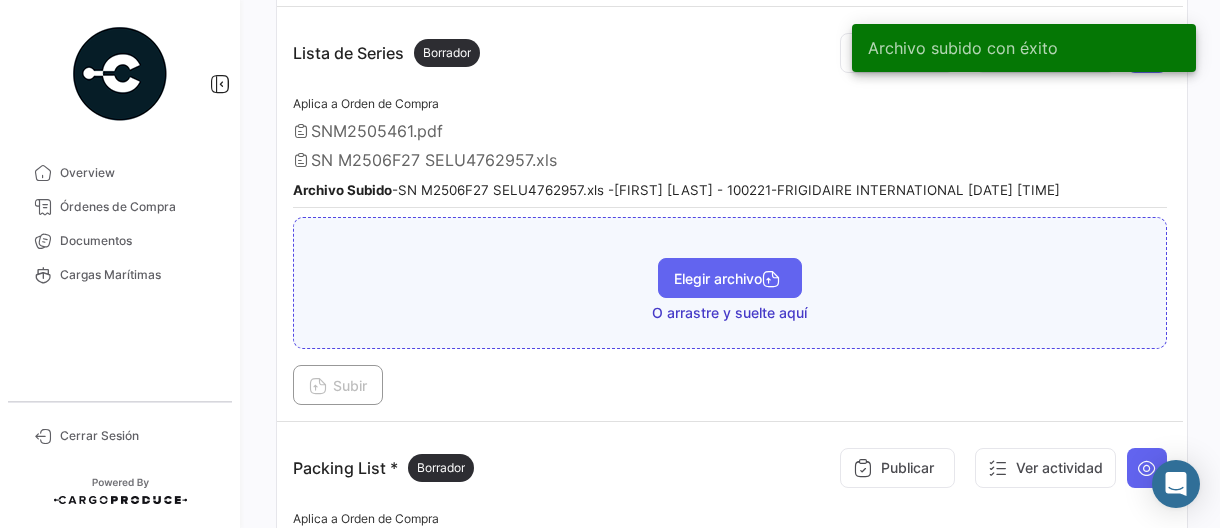 click on "Elegir archivo" at bounding box center [730, 278] 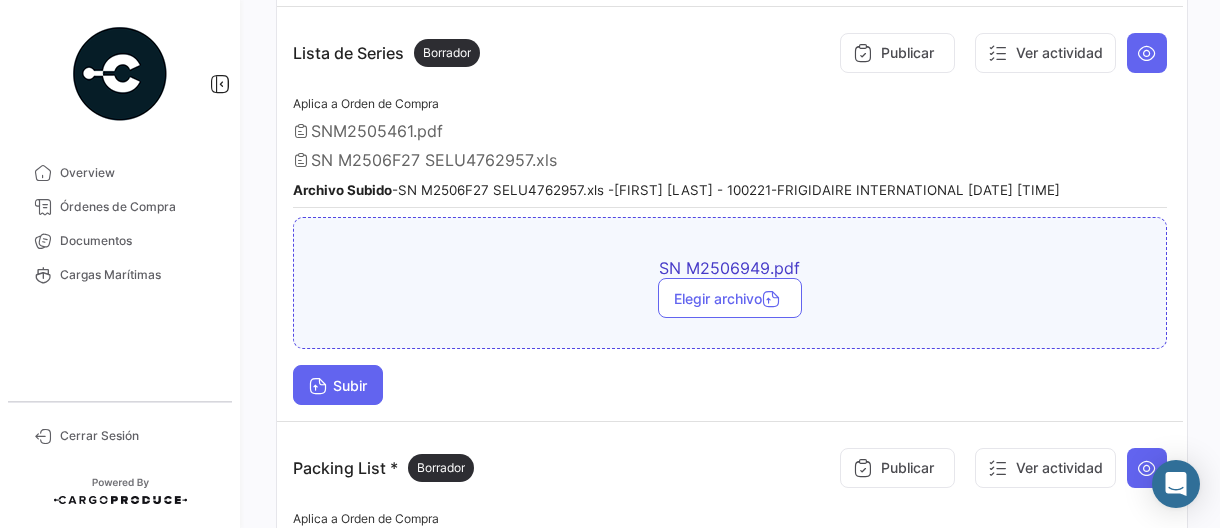 click at bounding box center [318, 388] 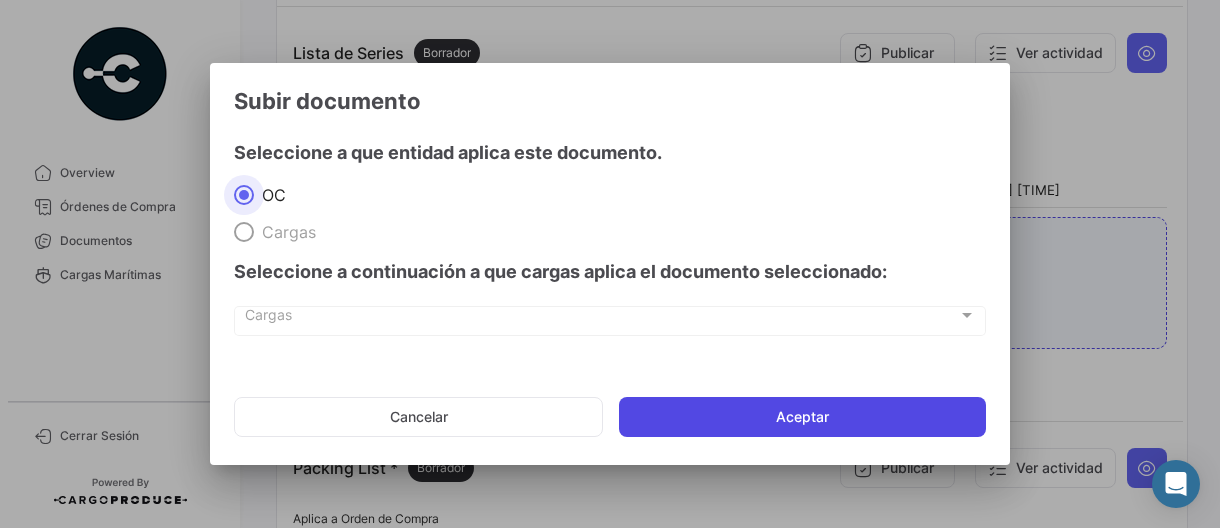 click on "Aceptar" 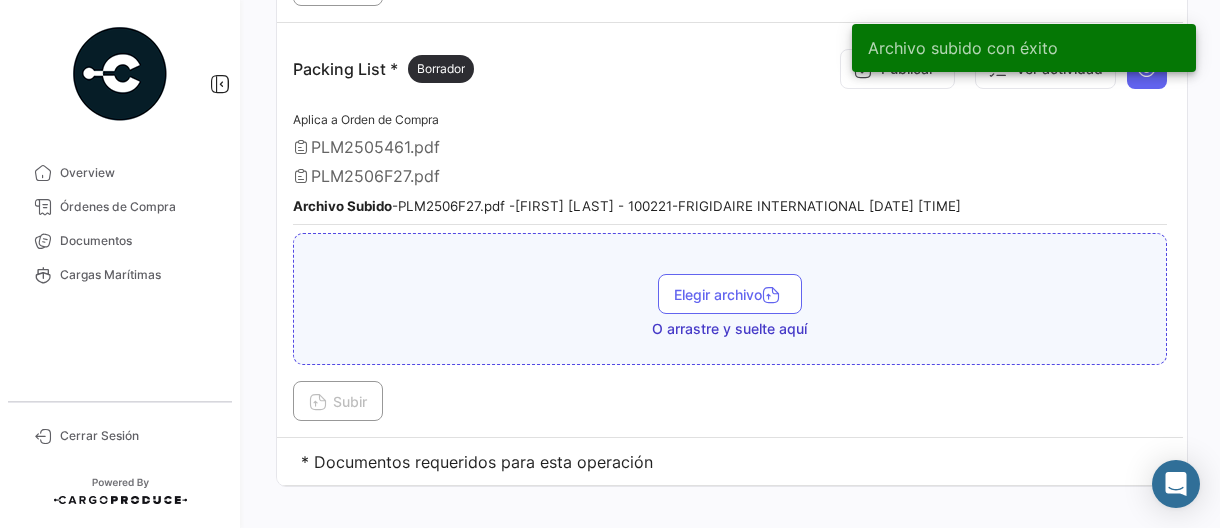 scroll, scrollTop: 2042, scrollLeft: 0, axis: vertical 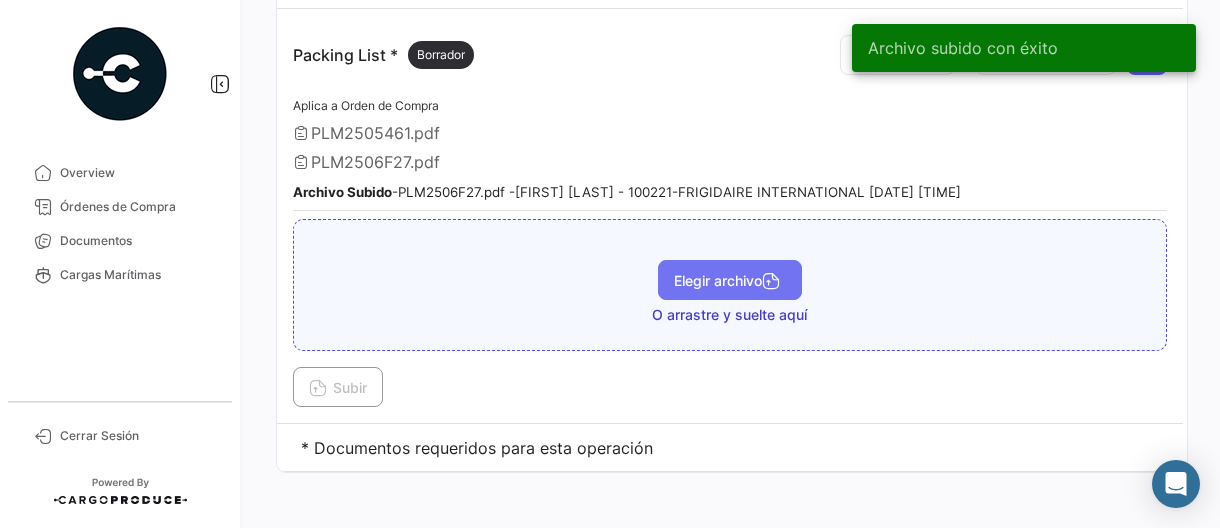 click on "Elegir archivo" at bounding box center [730, 280] 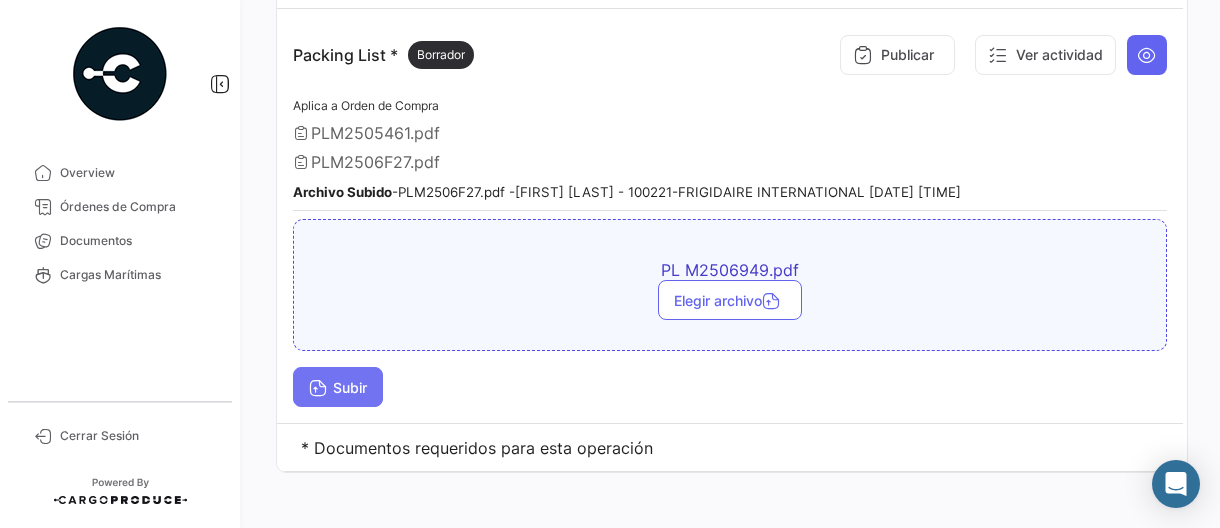 click on "Subir" at bounding box center [338, 387] 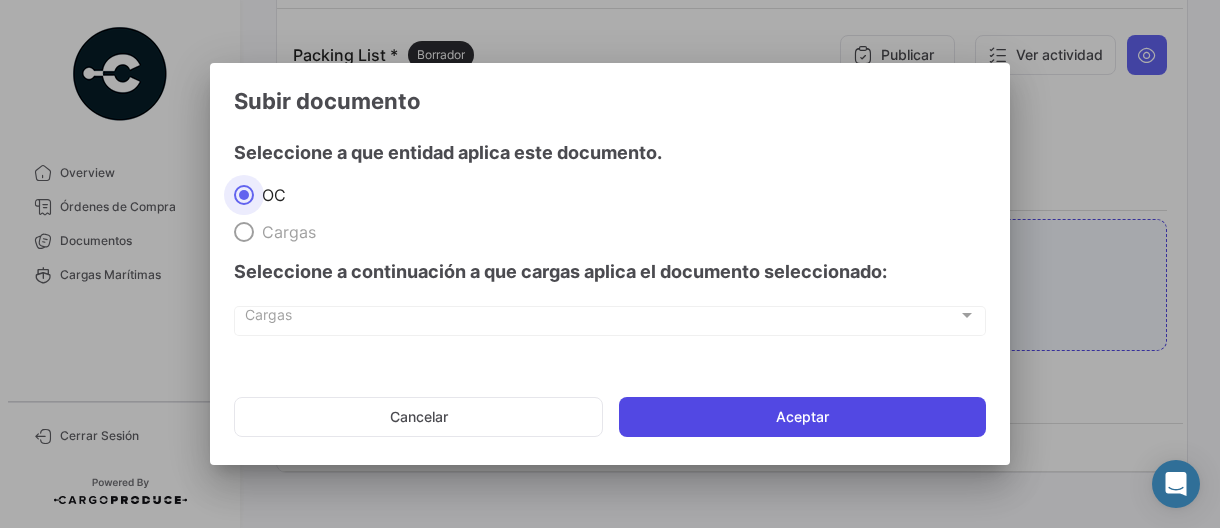 click on "Aceptar" 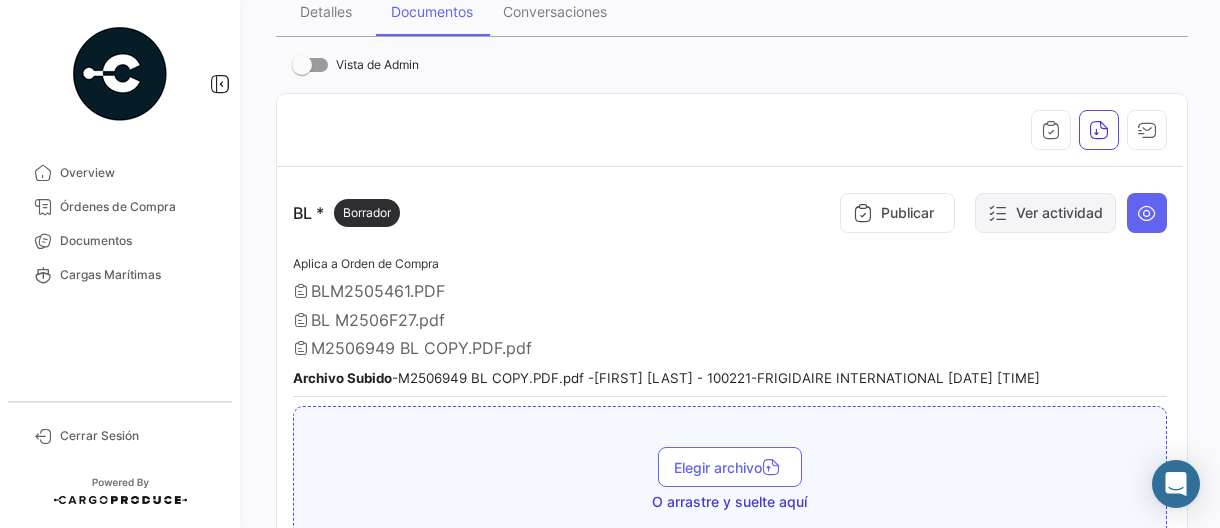 scroll, scrollTop: 400, scrollLeft: 0, axis: vertical 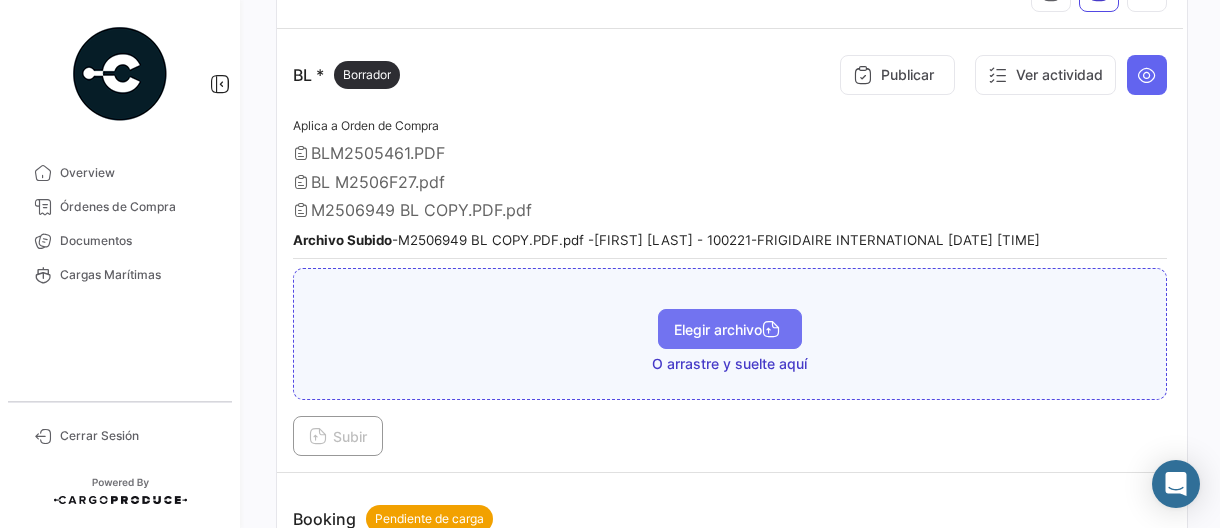 click on "Elegir archivo" at bounding box center [730, 329] 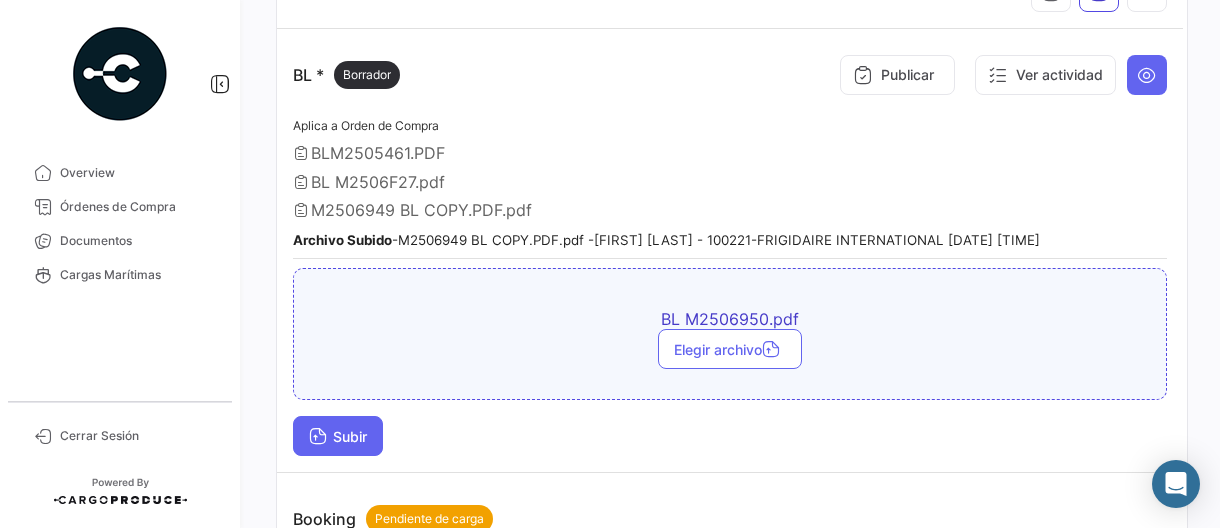 click on "Subir" at bounding box center [338, 436] 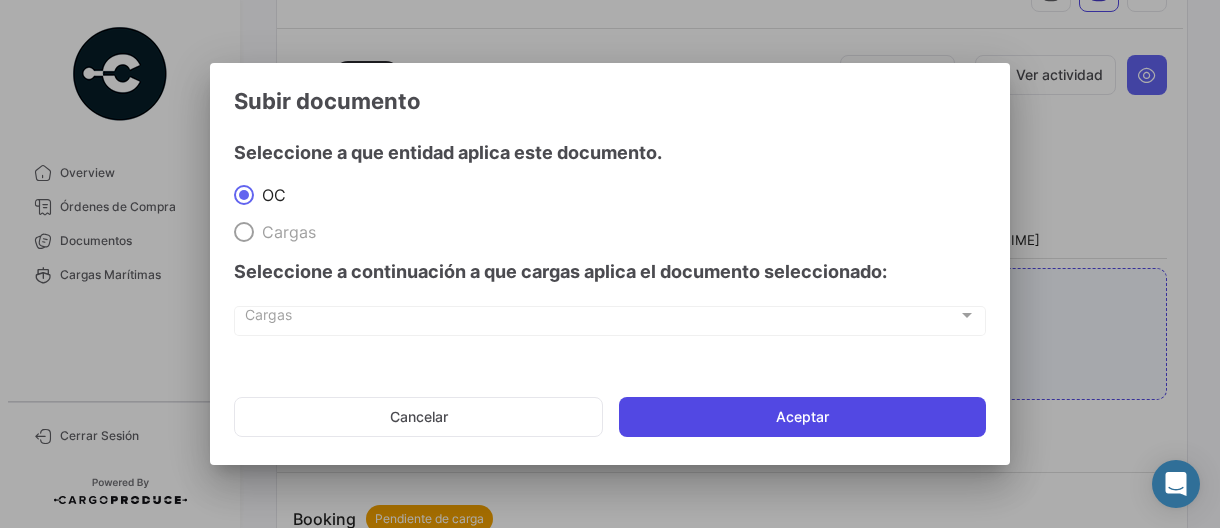 drag, startPoint x: 698, startPoint y: 415, endPoint x: 740, endPoint y: 417, distance: 42.047592 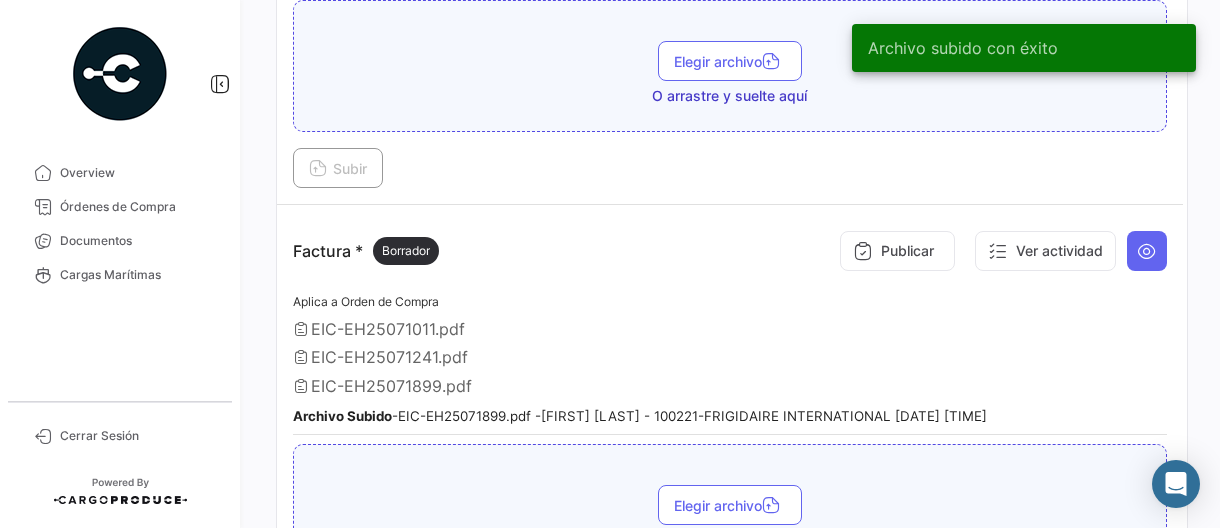 scroll, scrollTop: 1100, scrollLeft: 0, axis: vertical 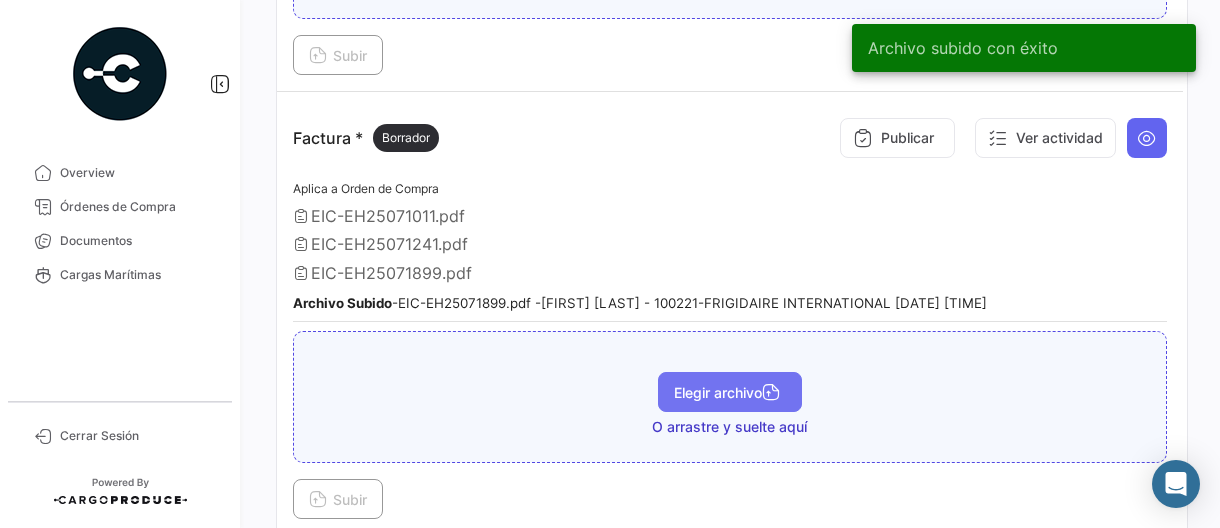 click on "Elegir archivo" at bounding box center [730, 392] 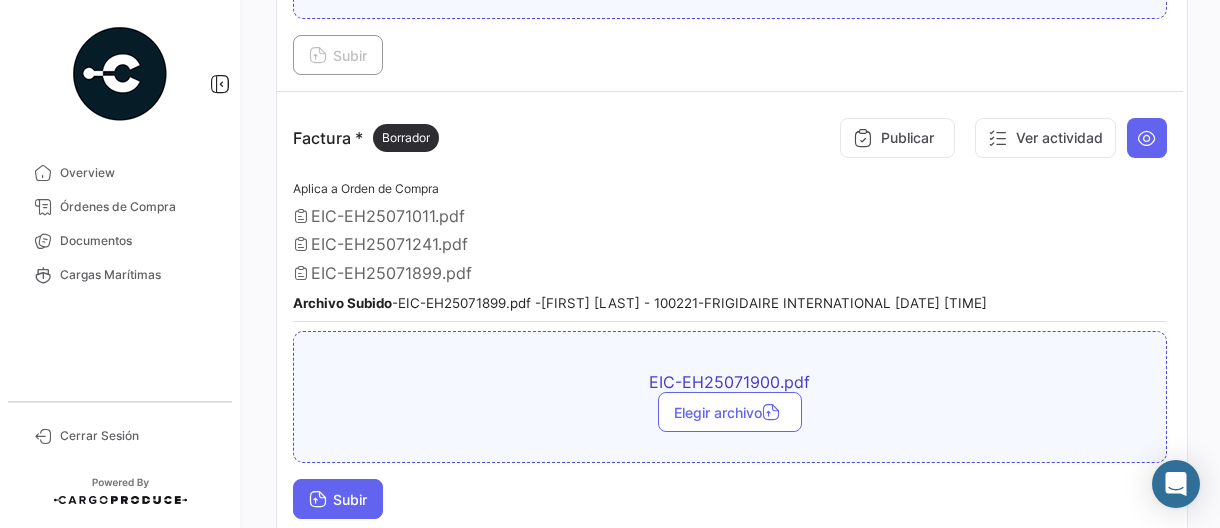click on "Subir" at bounding box center (338, 499) 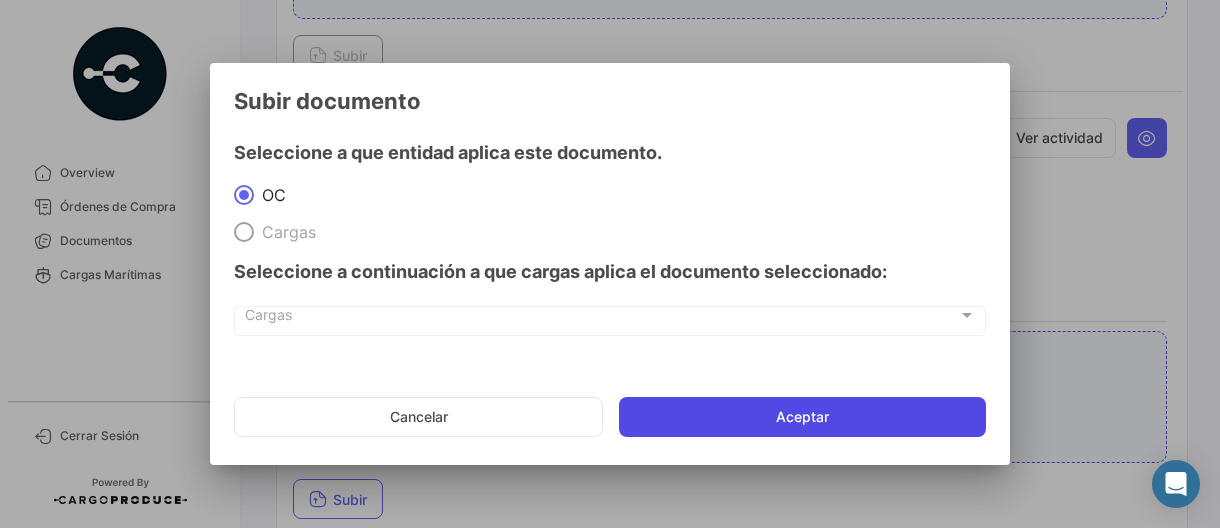 click on "Aceptar" 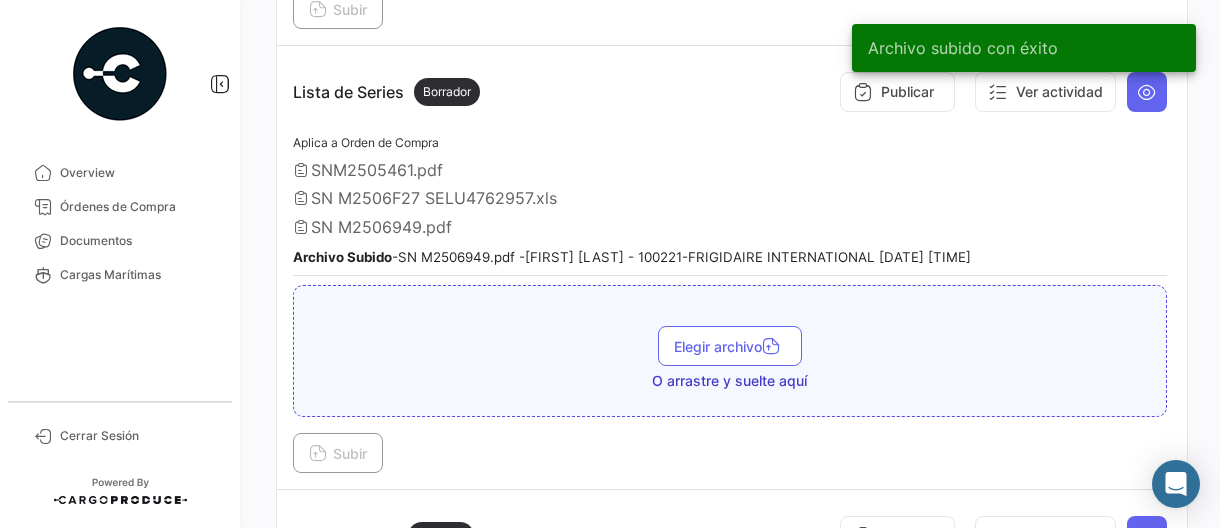 scroll, scrollTop: 1600, scrollLeft: 0, axis: vertical 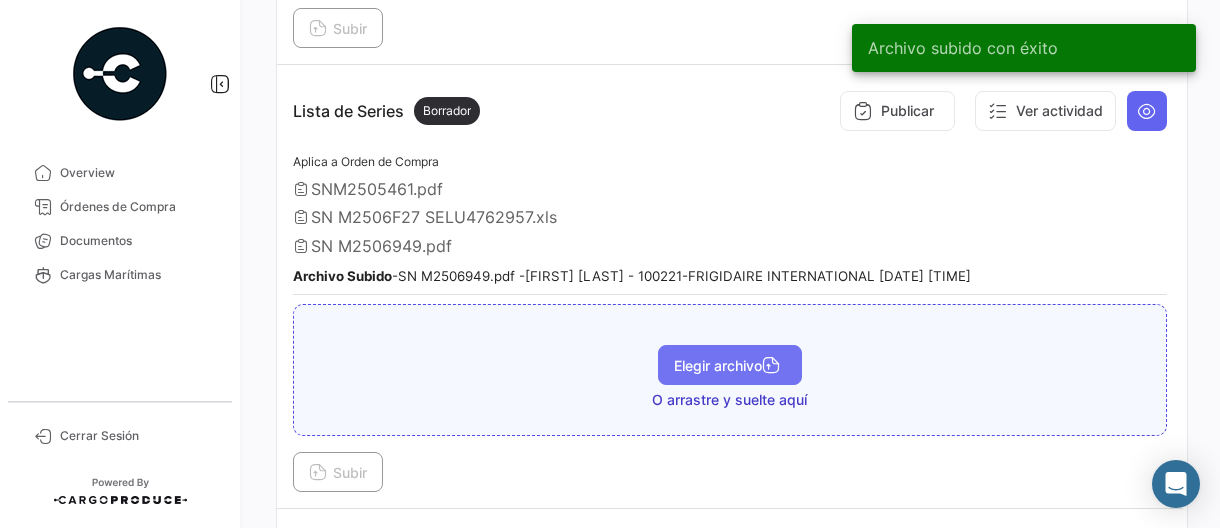 click on "Elegir archivo" at bounding box center (730, 365) 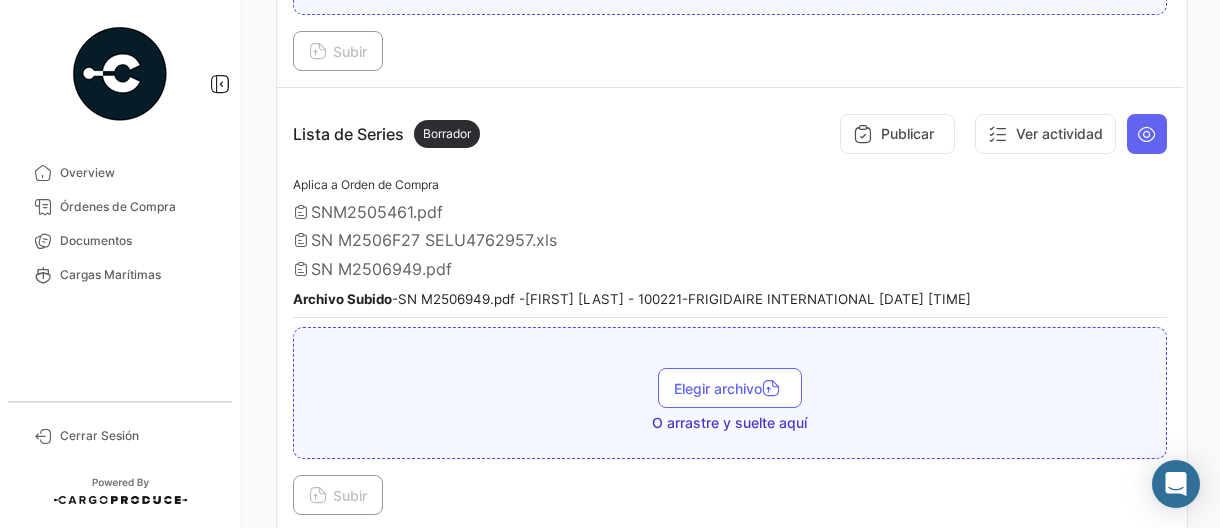 scroll, scrollTop: 1600, scrollLeft: 0, axis: vertical 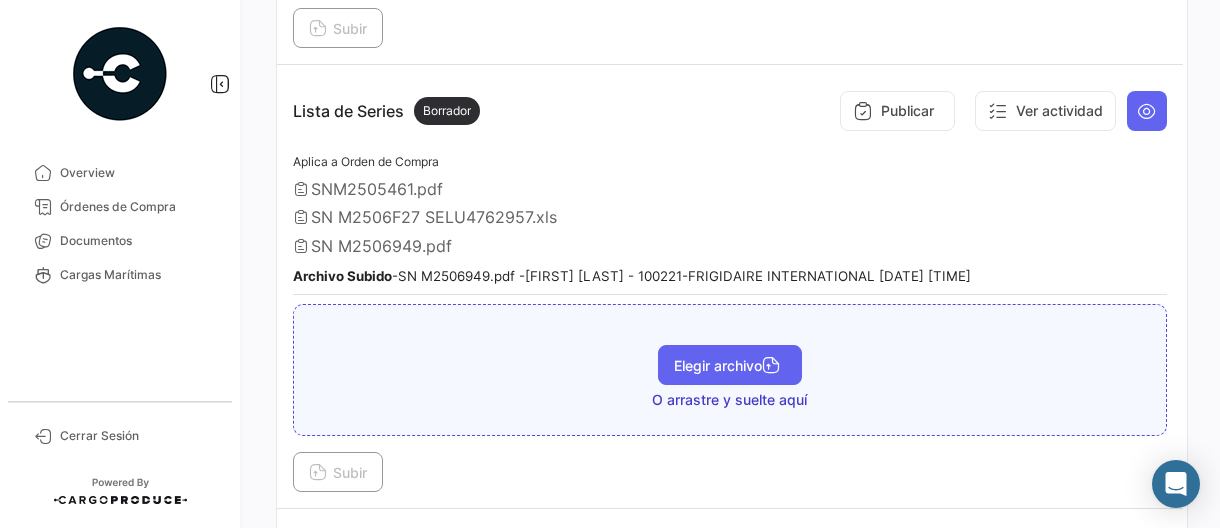 click on "Elegir archivo" at bounding box center (730, 365) 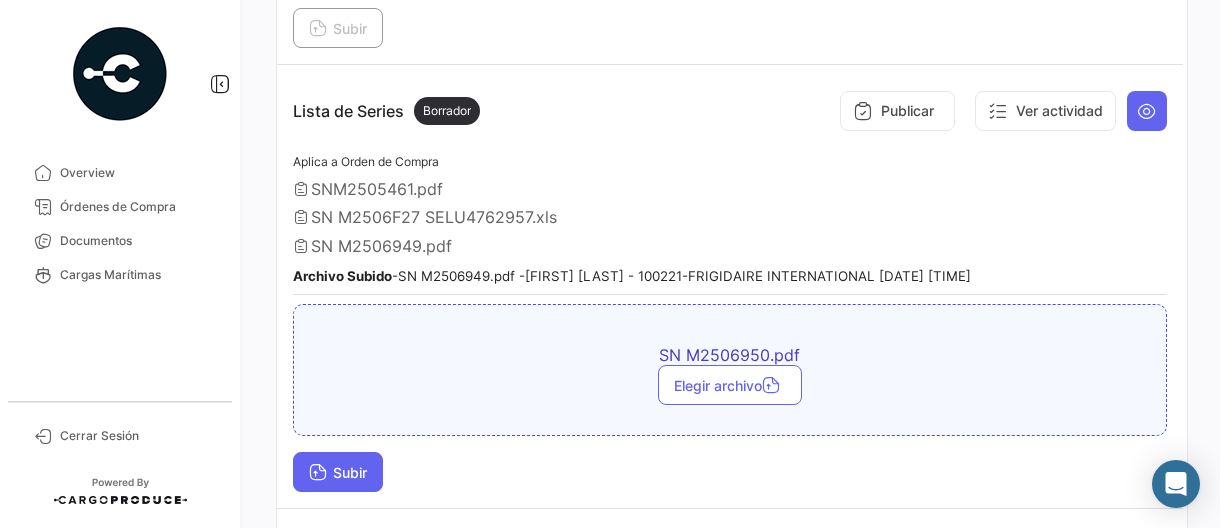 click on "Subir" at bounding box center (338, 472) 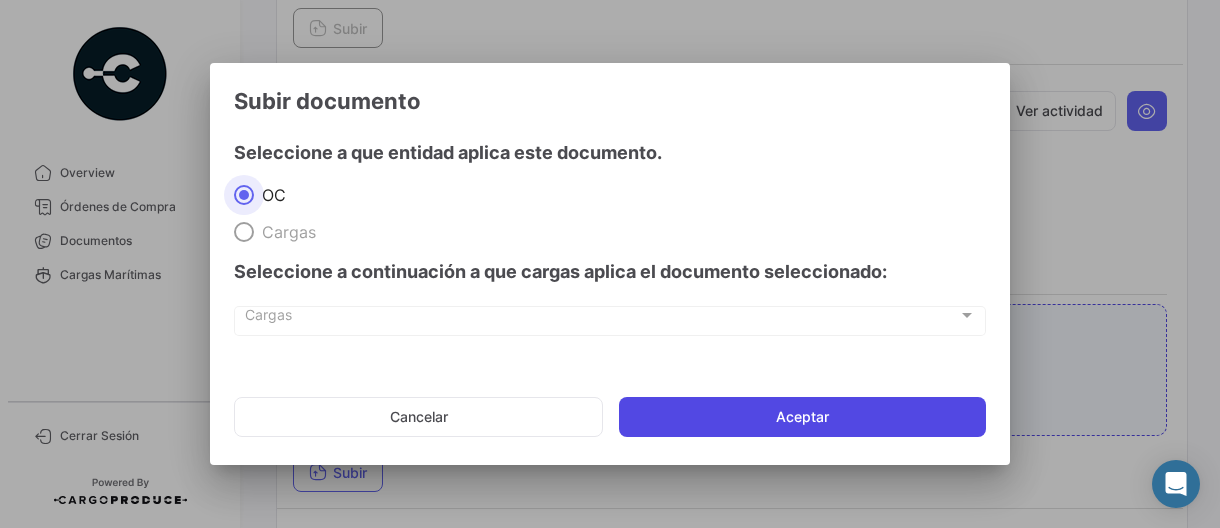 click on "Aceptar" 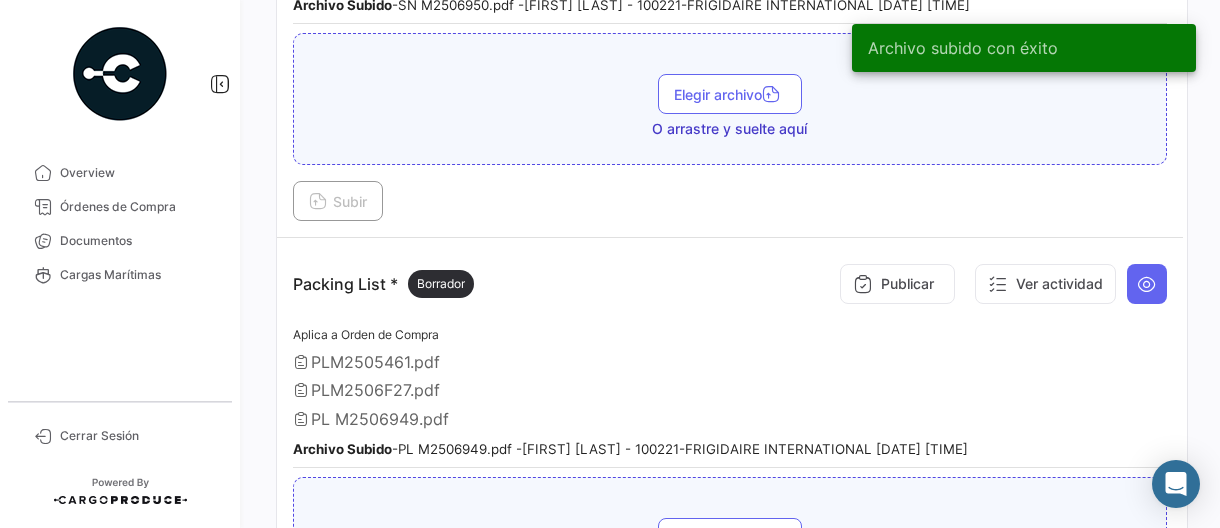 scroll, scrollTop: 2000, scrollLeft: 0, axis: vertical 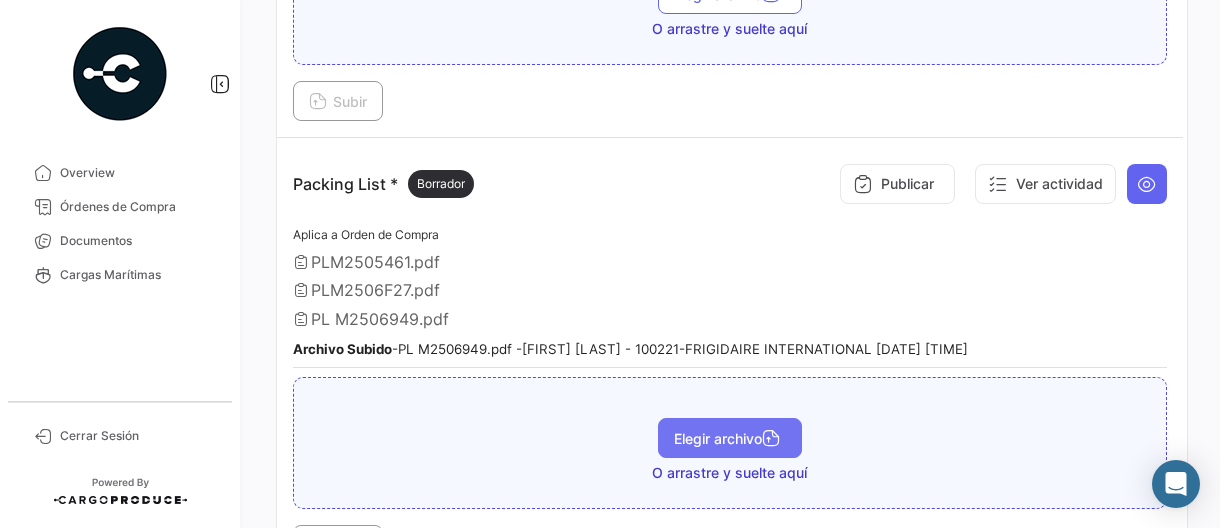 click on "Elegir archivo" at bounding box center (730, 438) 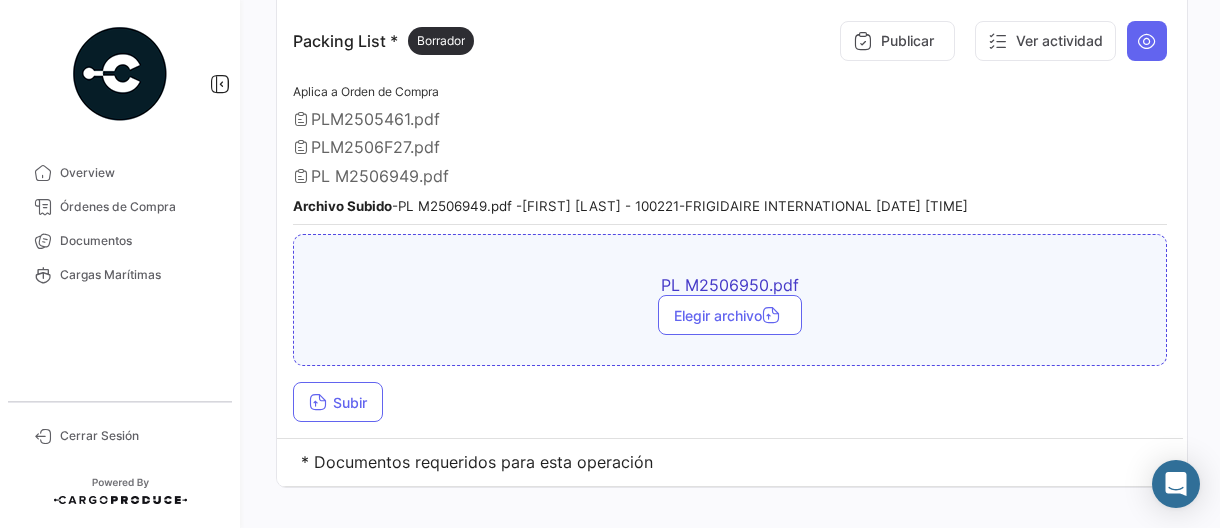 scroll, scrollTop: 2154, scrollLeft: 0, axis: vertical 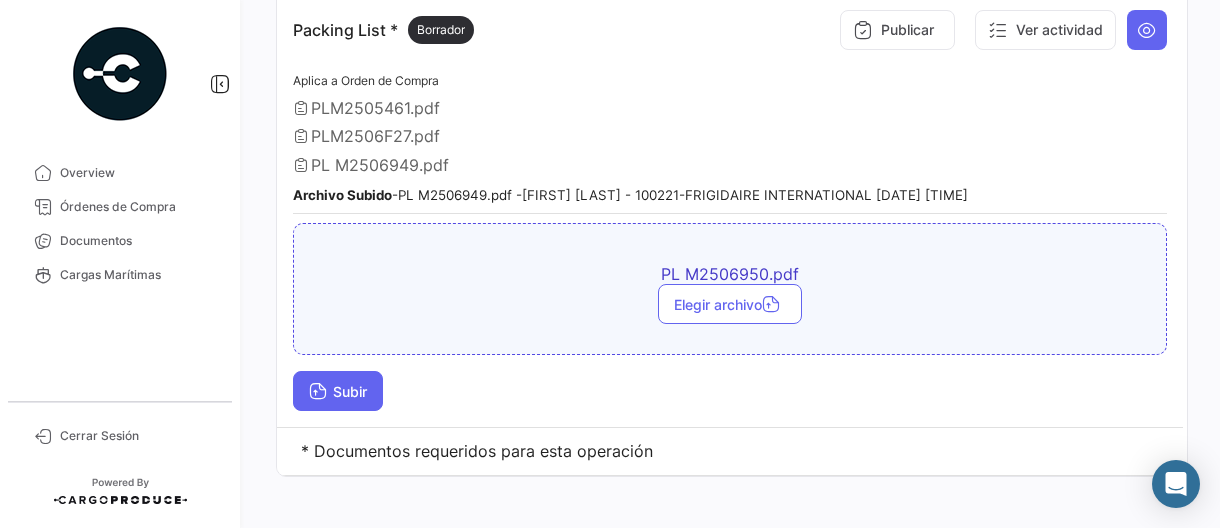 click at bounding box center [318, 393] 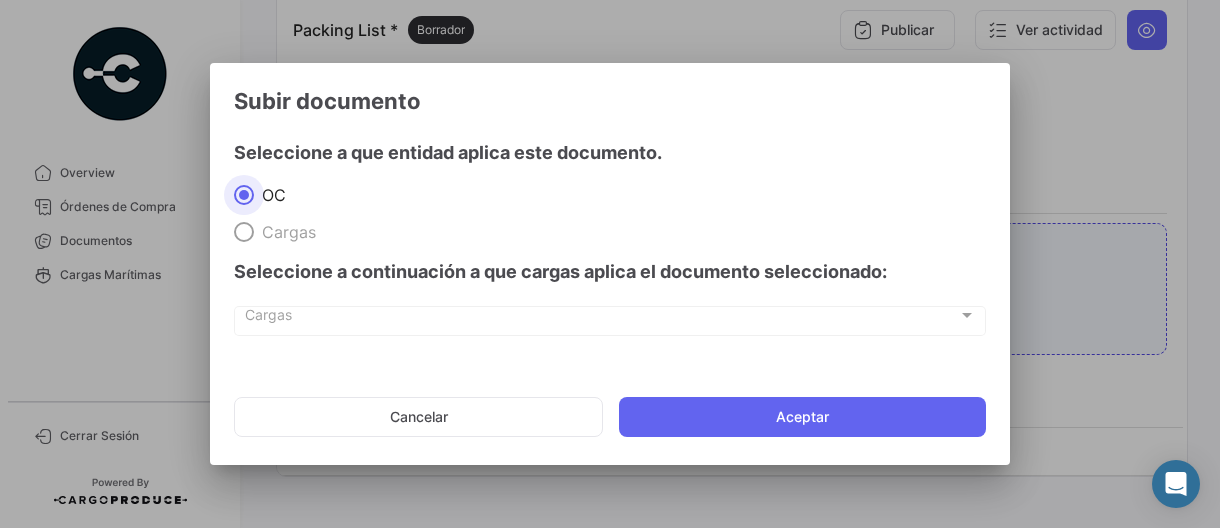 drag, startPoint x: 776, startPoint y: 421, endPoint x: 955, endPoint y: 423, distance: 179.01117 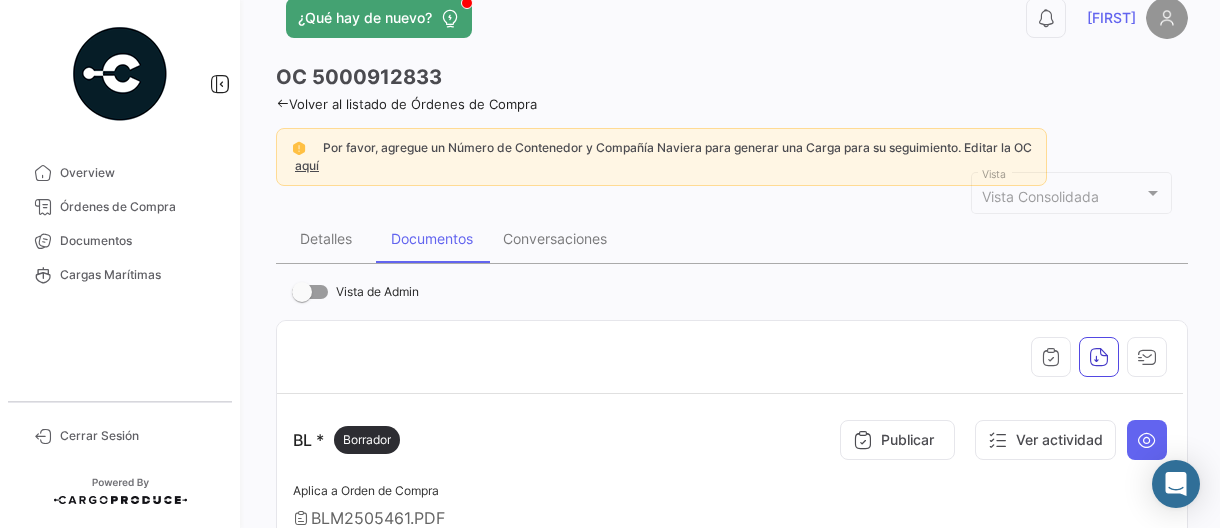 scroll, scrollTop: 0, scrollLeft: 0, axis: both 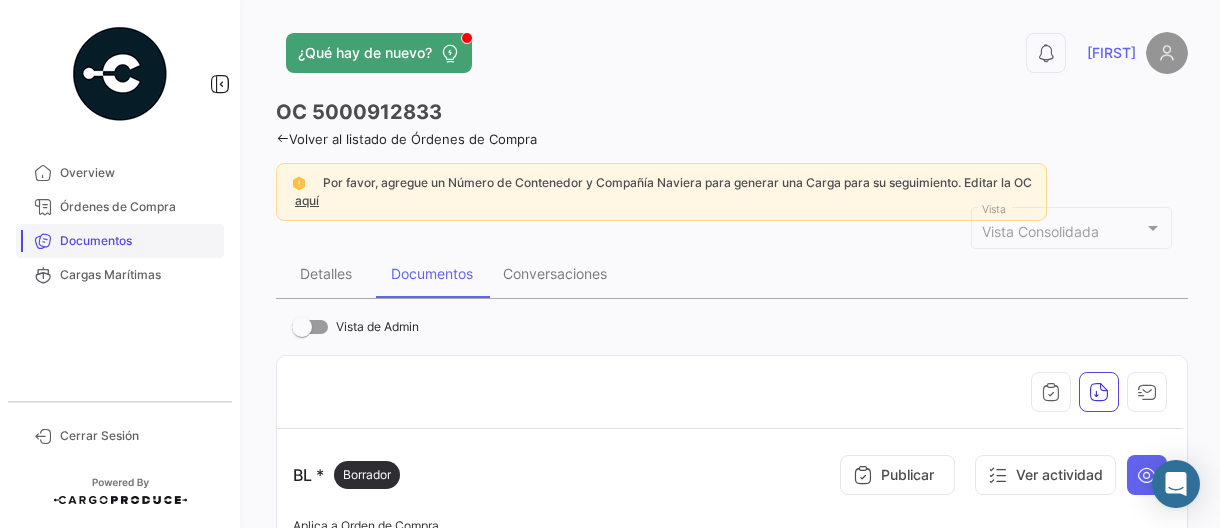 click on "Documentos" at bounding box center (138, 241) 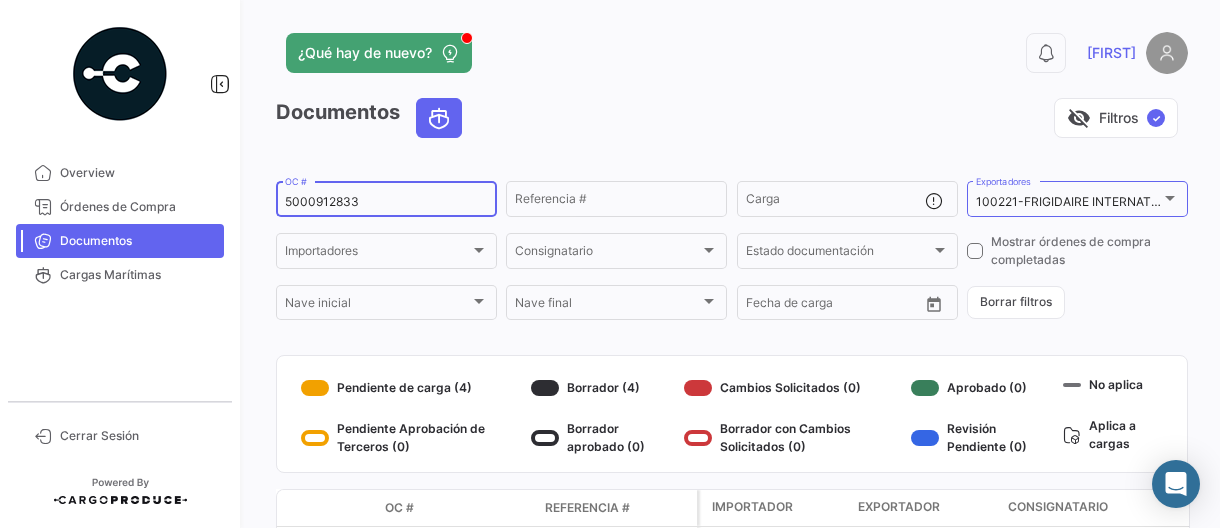 click on "5000912833" at bounding box center (386, 202) 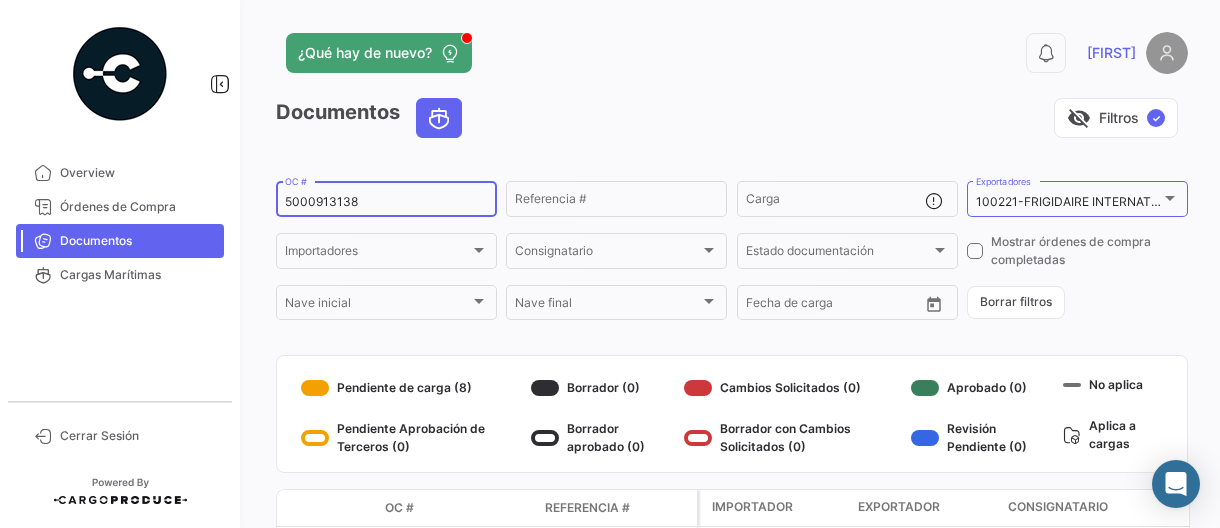 type on "5000913138" 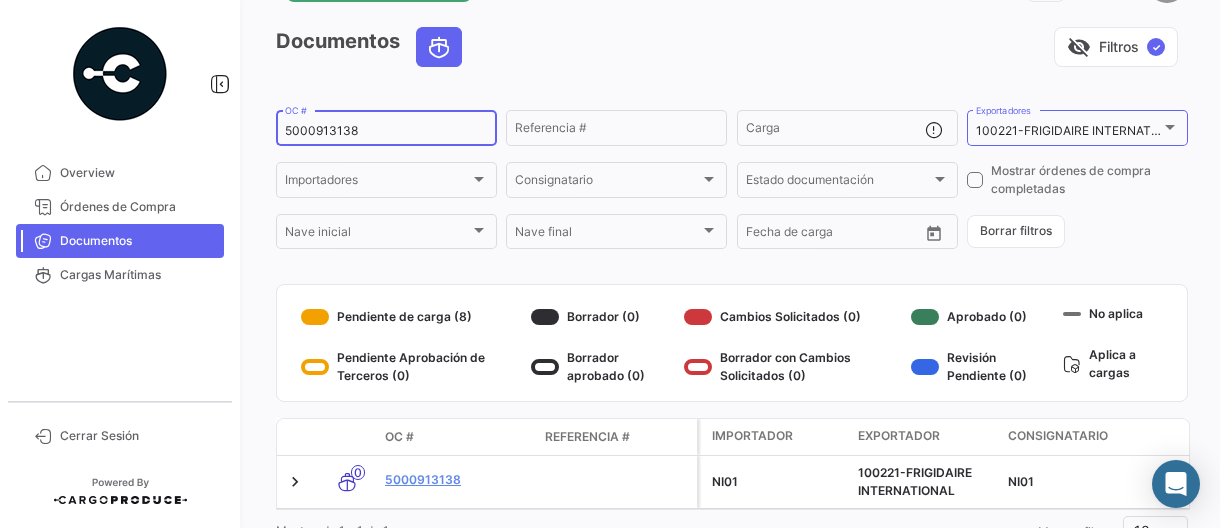 scroll, scrollTop: 156, scrollLeft: 0, axis: vertical 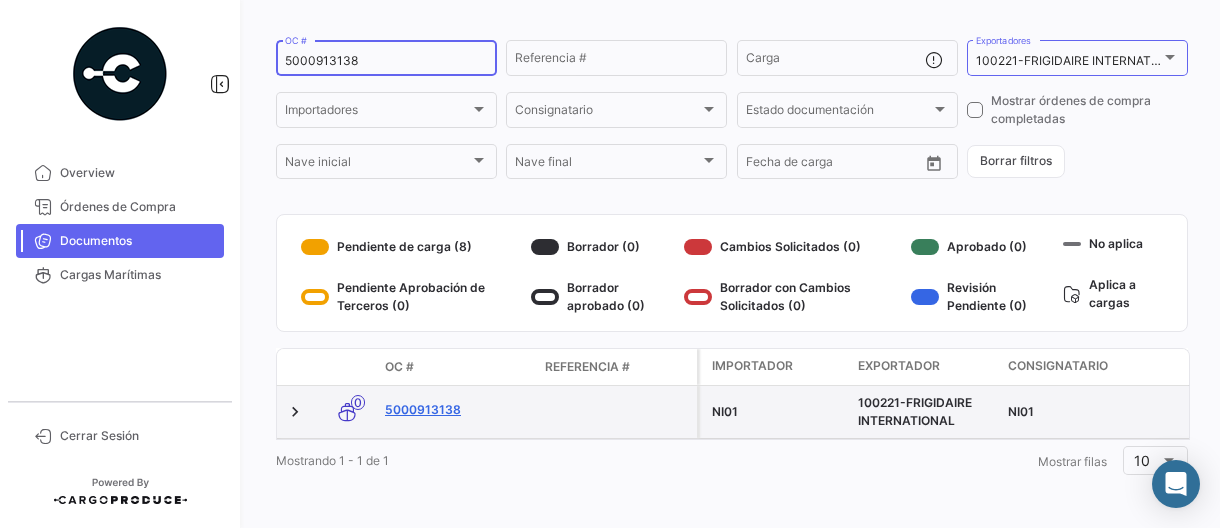 click on "5000913138" 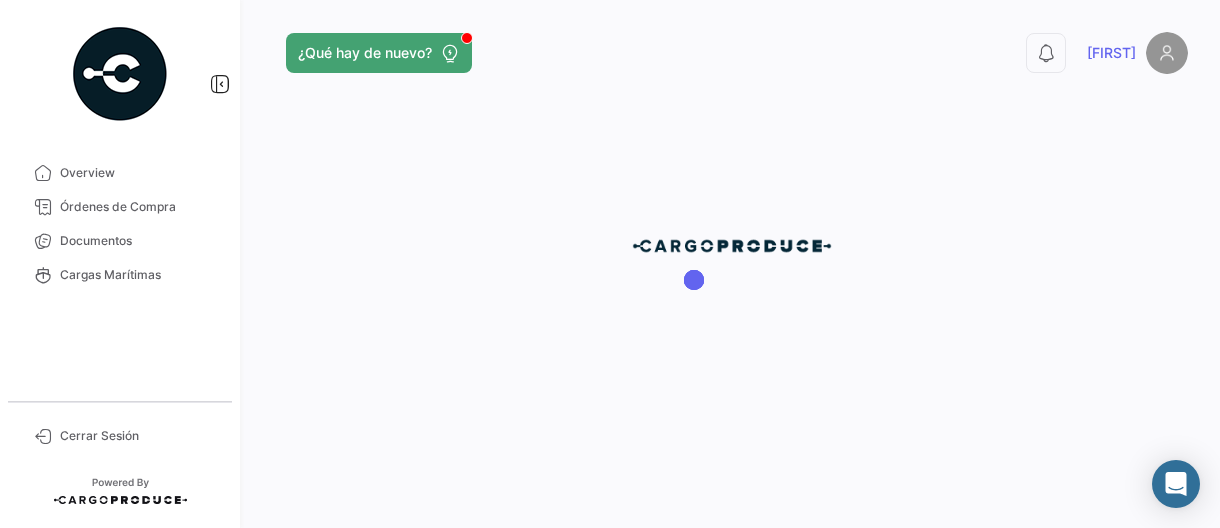 scroll, scrollTop: 0, scrollLeft: 0, axis: both 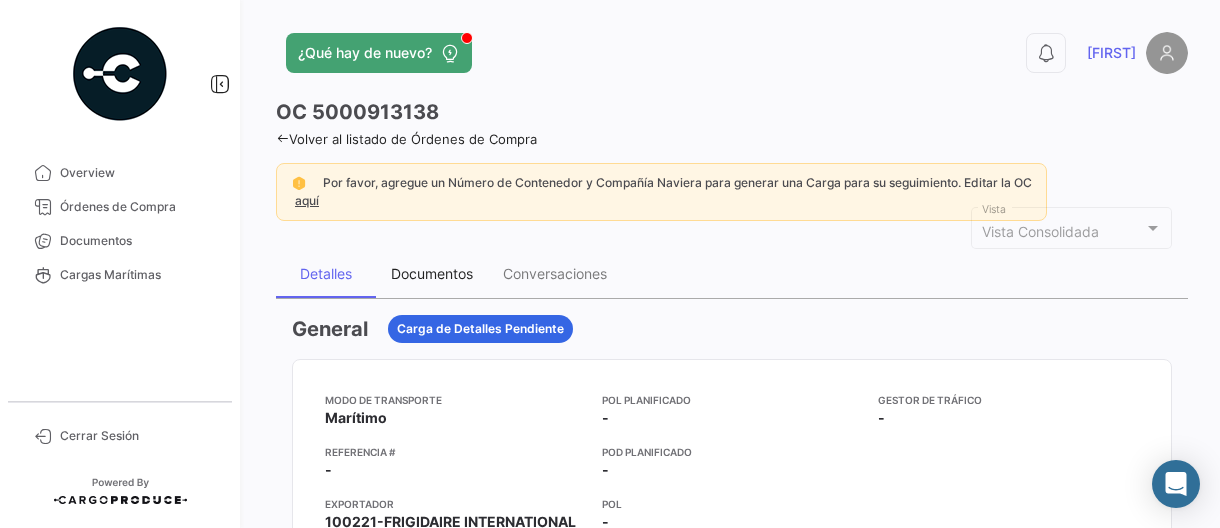 click on "Documentos" at bounding box center [432, 273] 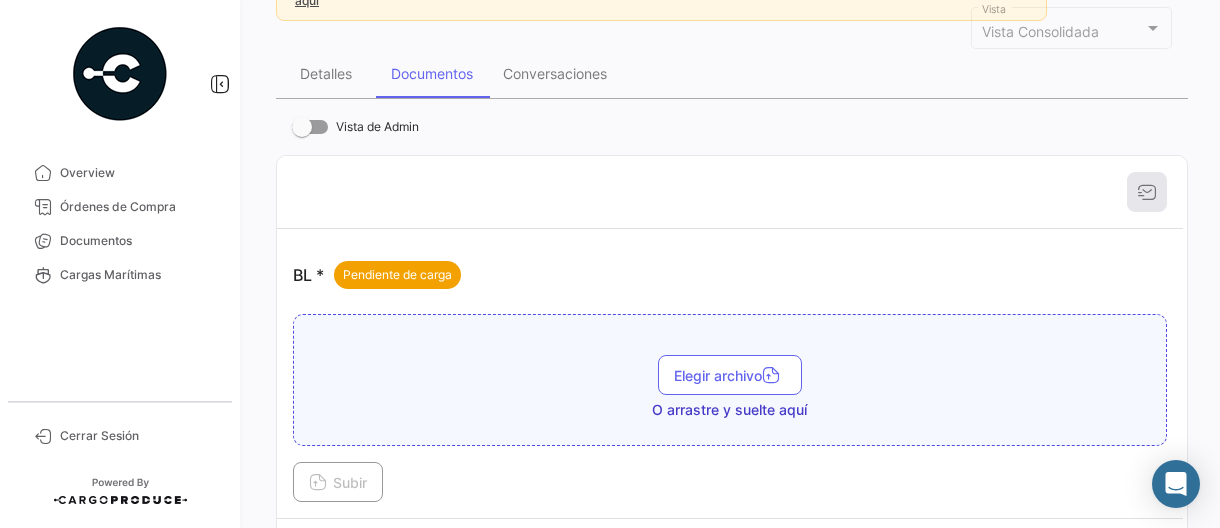 scroll, scrollTop: 300, scrollLeft: 0, axis: vertical 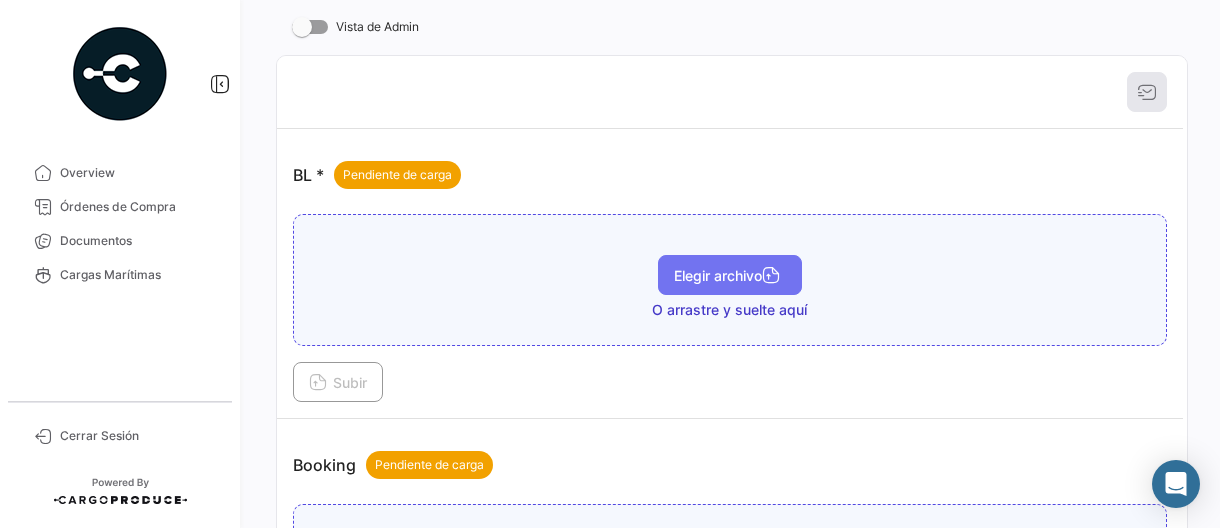 click on "Elegir archivo" at bounding box center [730, 275] 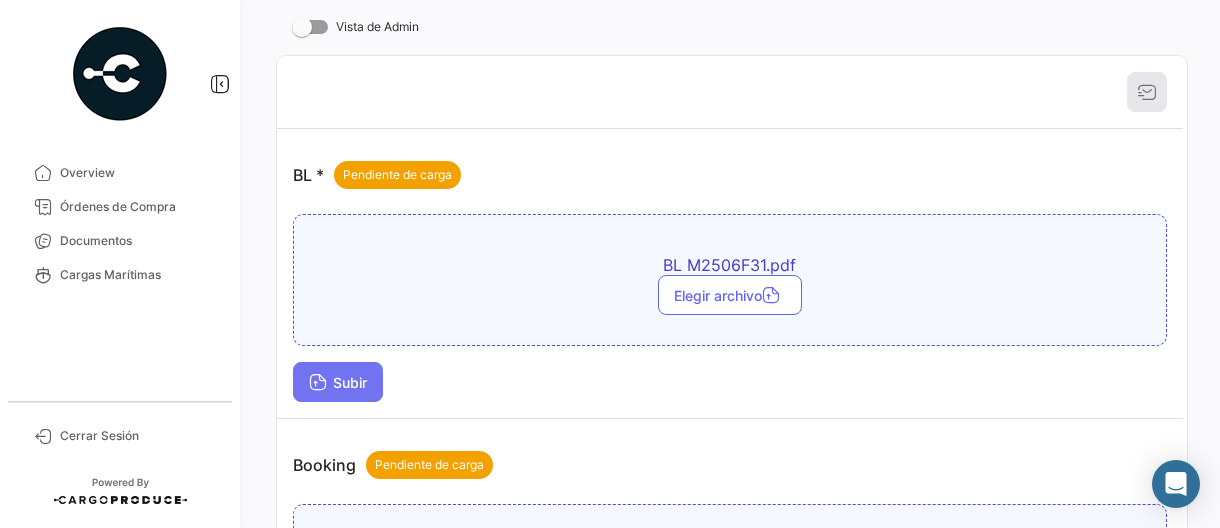 click on "Subir" at bounding box center [338, 382] 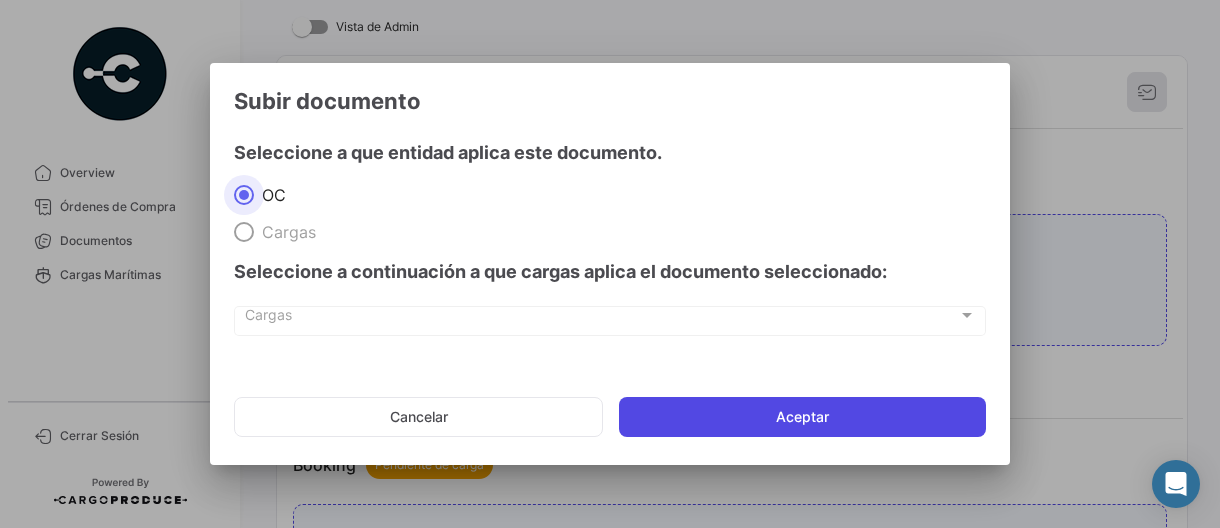 click on "Aceptar" 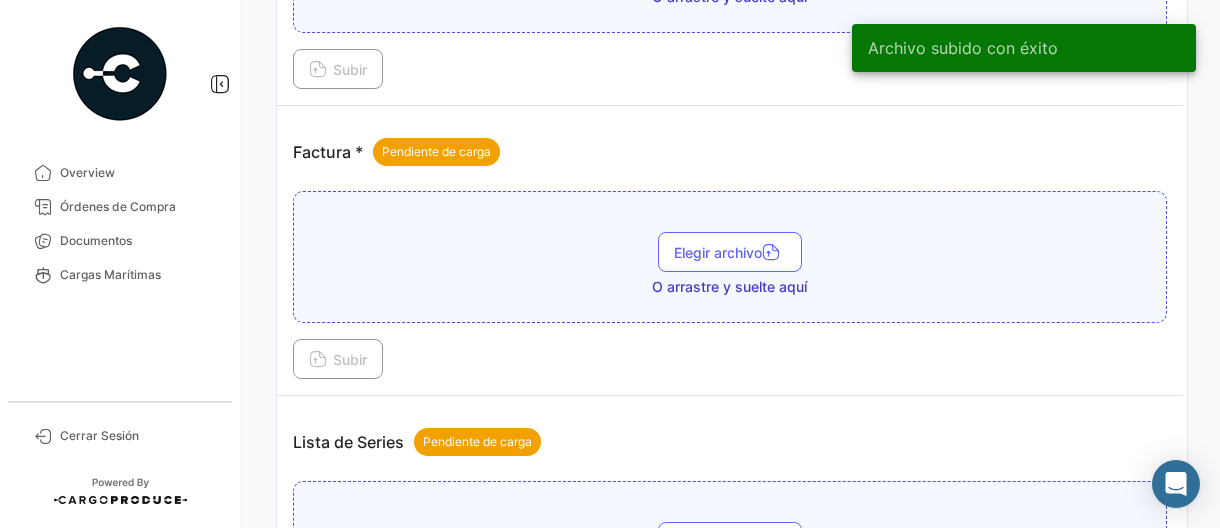 scroll, scrollTop: 1000, scrollLeft: 0, axis: vertical 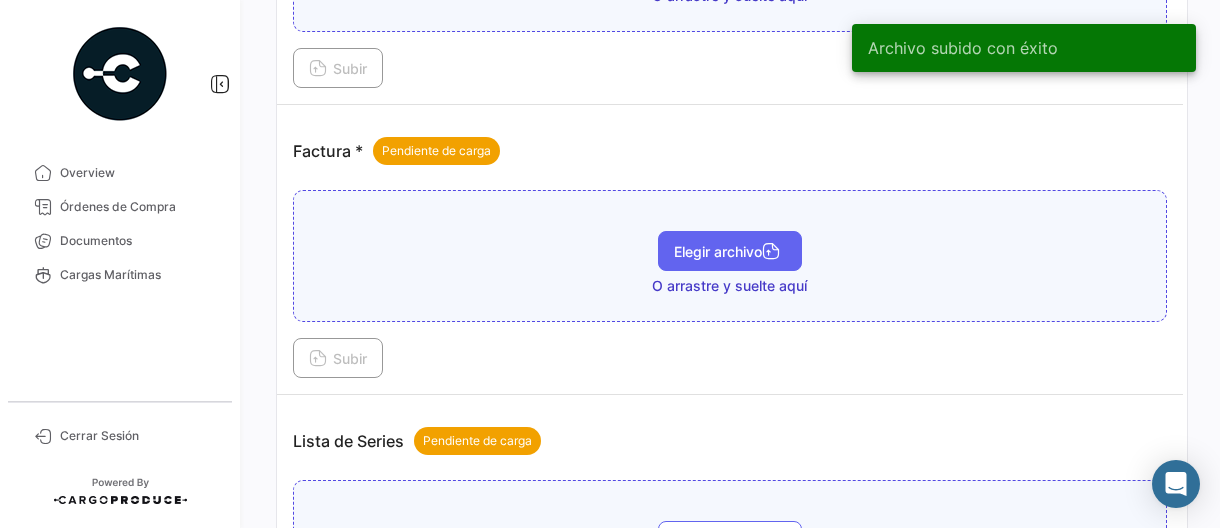 click on "Elegir archivo" at bounding box center [730, 251] 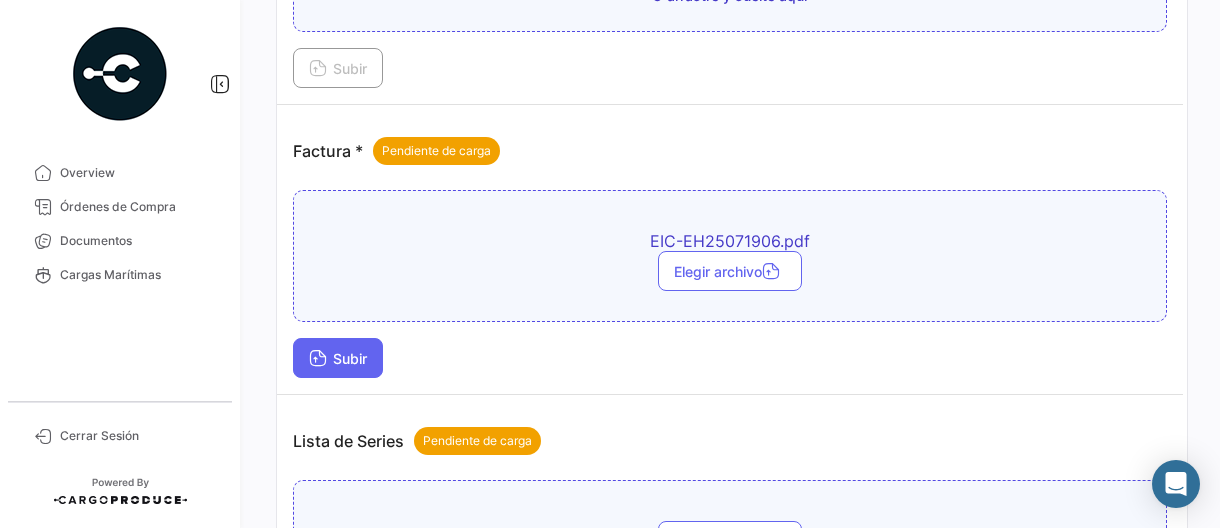click on "Subir" at bounding box center [338, 358] 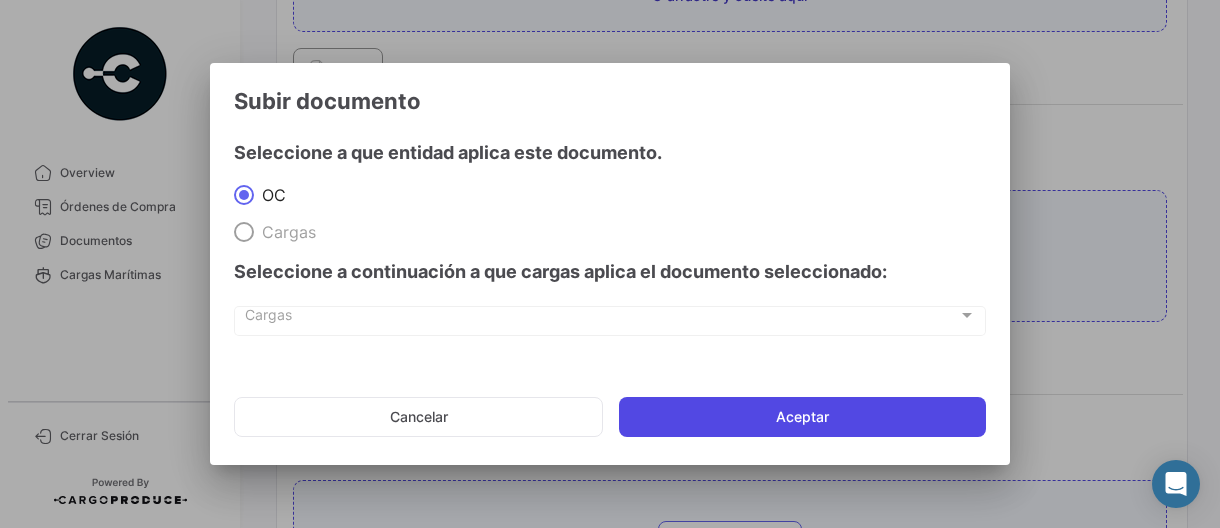 click on "Aceptar" 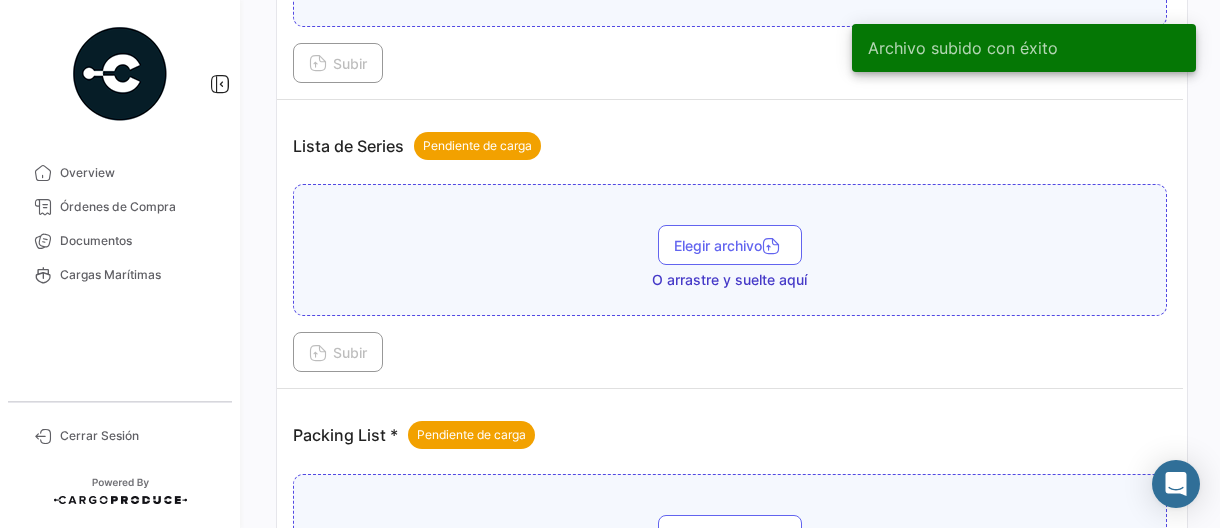 scroll, scrollTop: 1400, scrollLeft: 0, axis: vertical 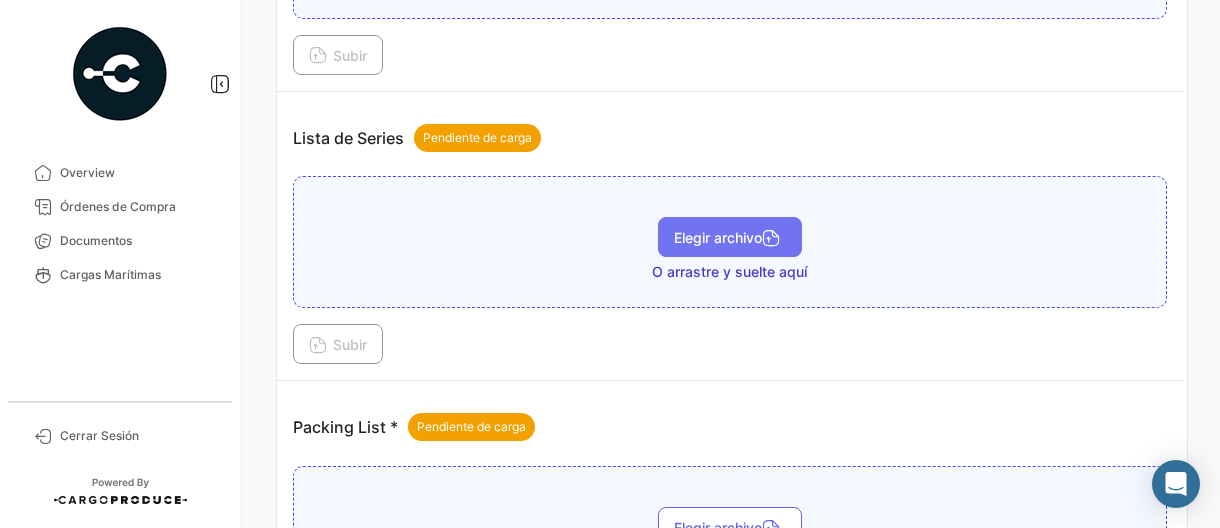 click on "Elegir archivo" at bounding box center (730, 237) 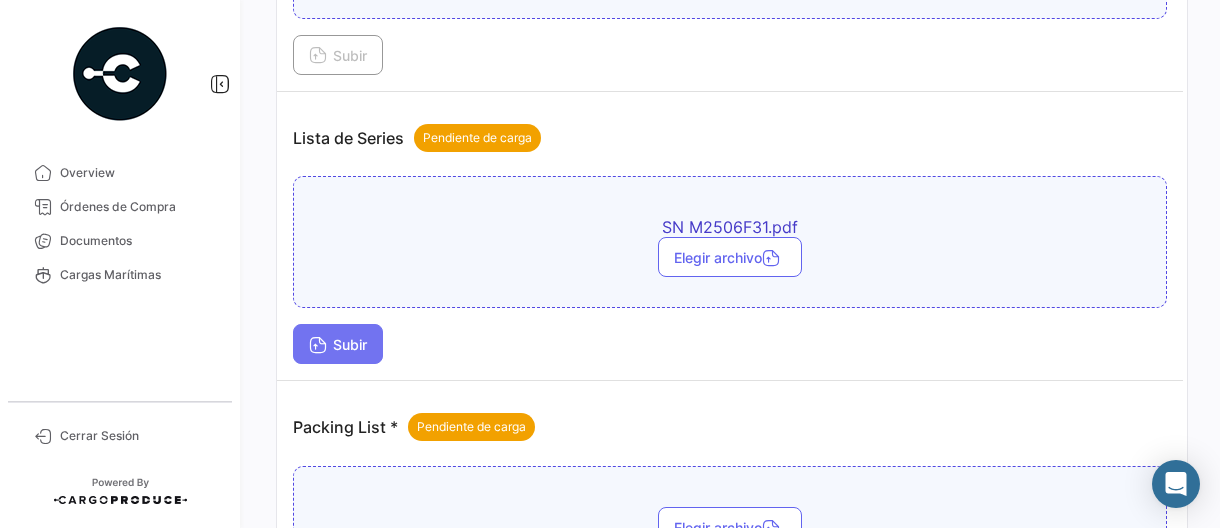 click at bounding box center (318, 347) 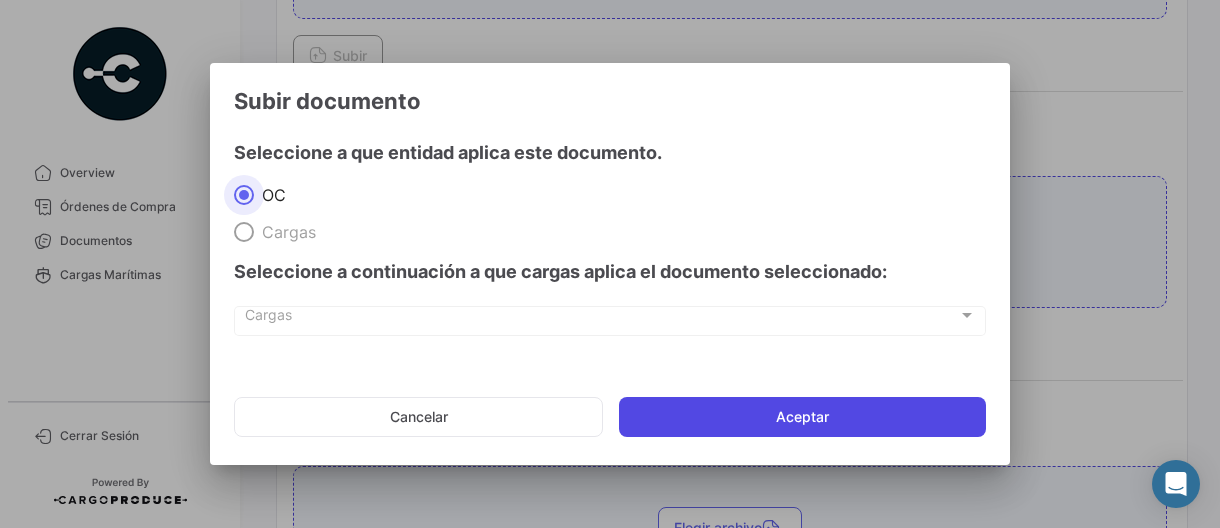 click on "Aceptar" 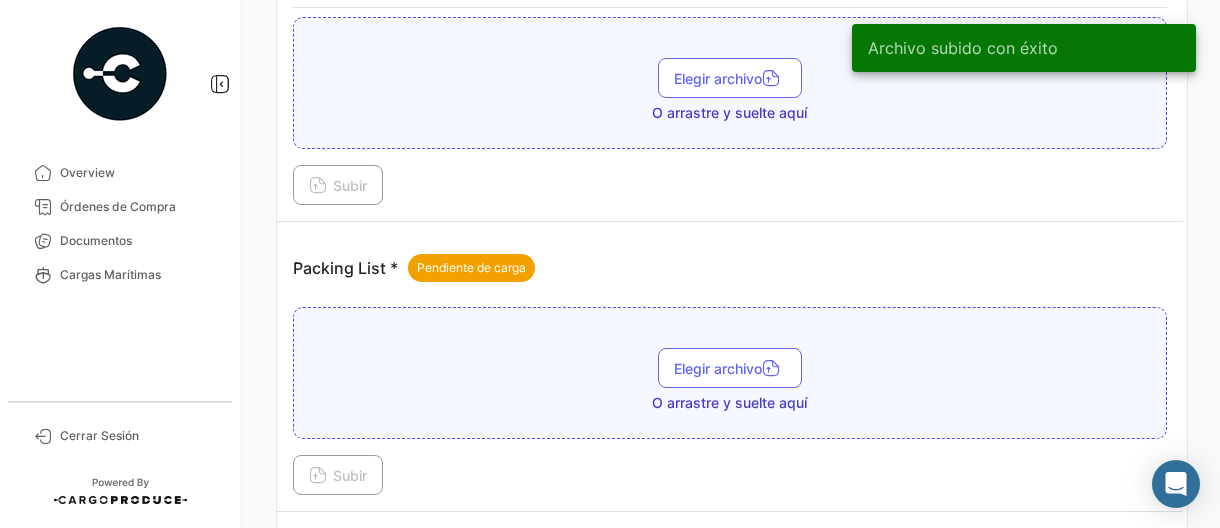 scroll, scrollTop: 1668, scrollLeft: 0, axis: vertical 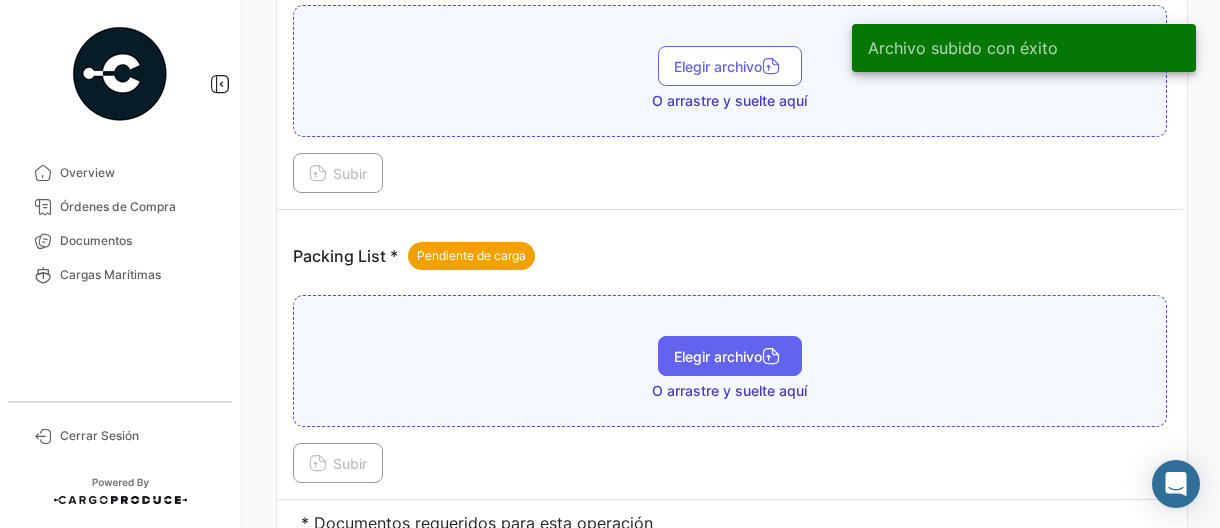 click on "Elegir archivo" at bounding box center [730, 356] 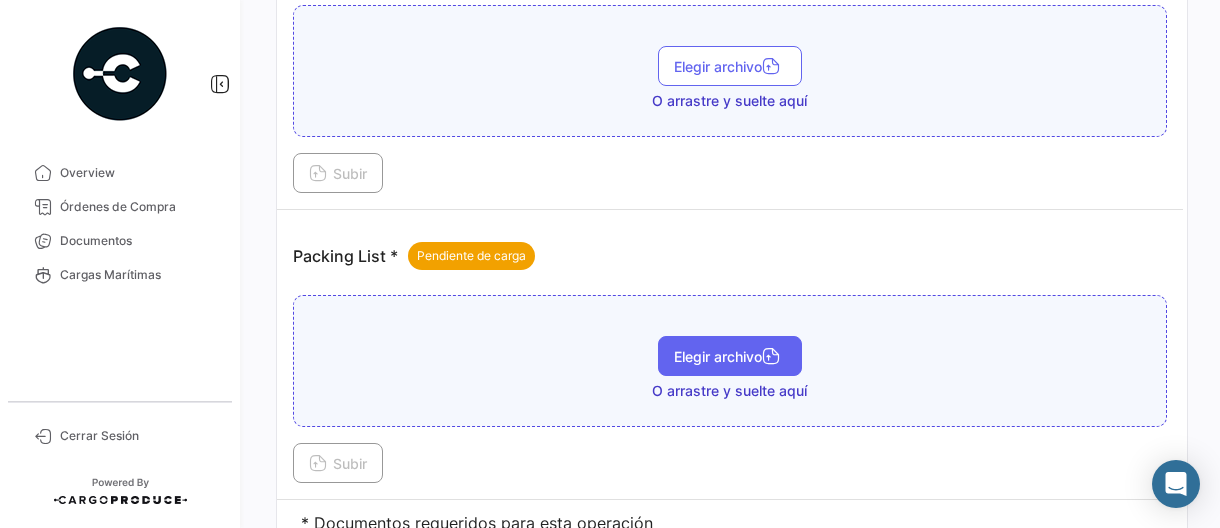 click on "Elegir archivo" at bounding box center [730, 356] 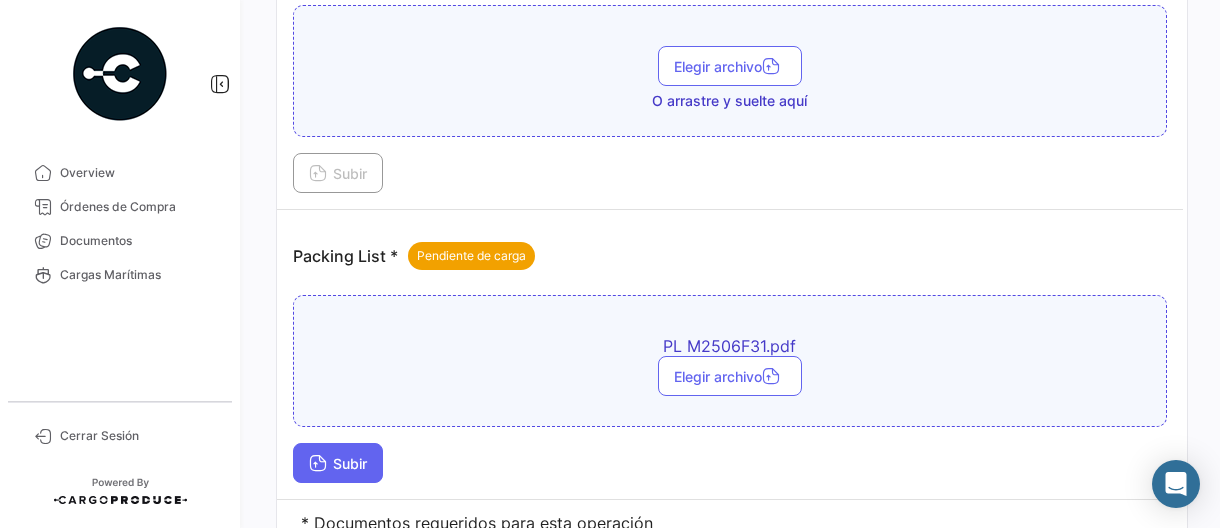click on "Subir" at bounding box center [338, 463] 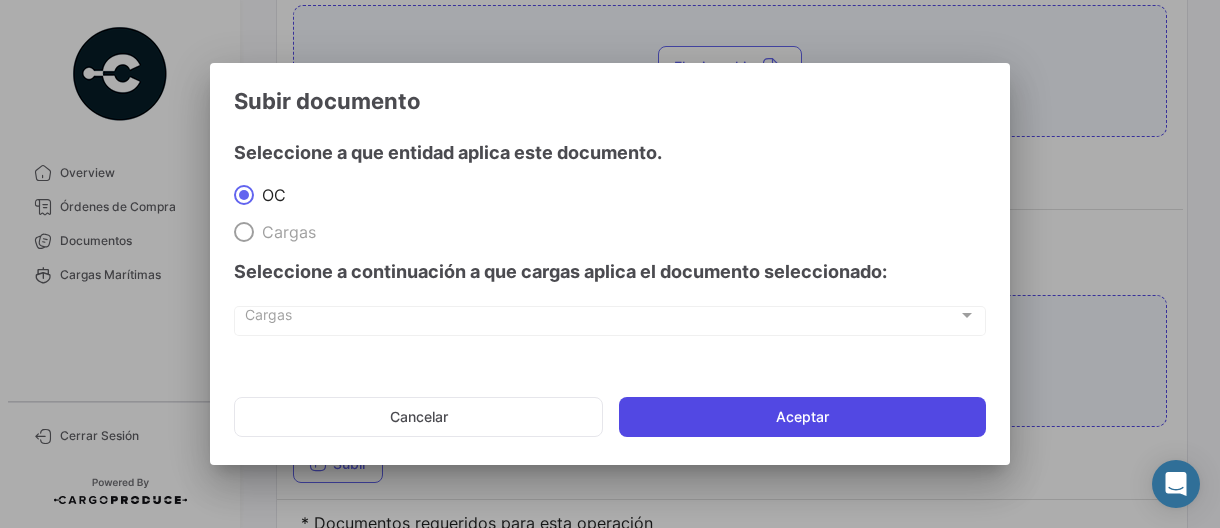click on "Aceptar" 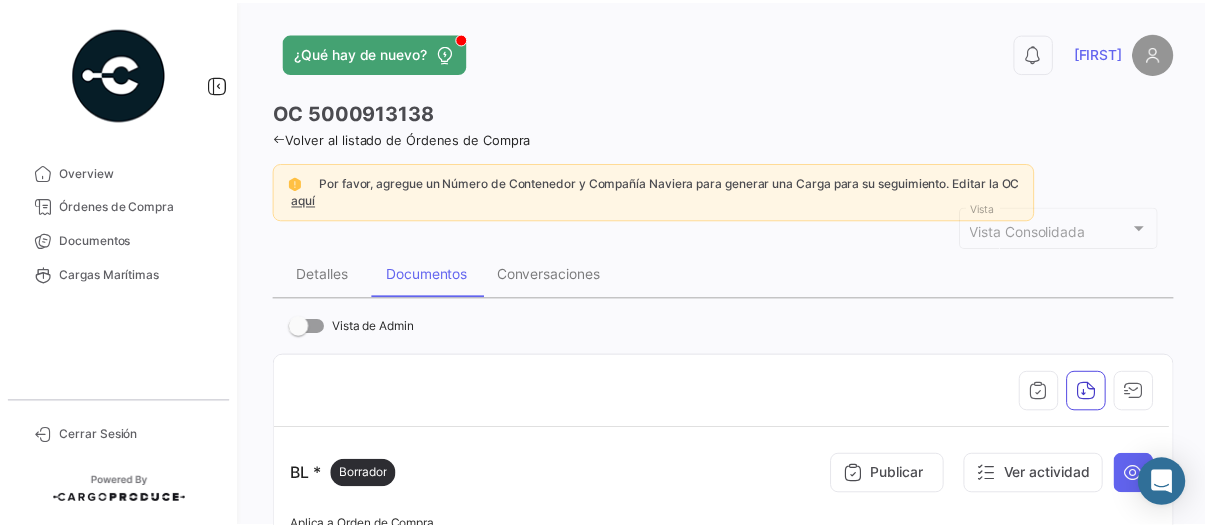 scroll, scrollTop: 0, scrollLeft: 0, axis: both 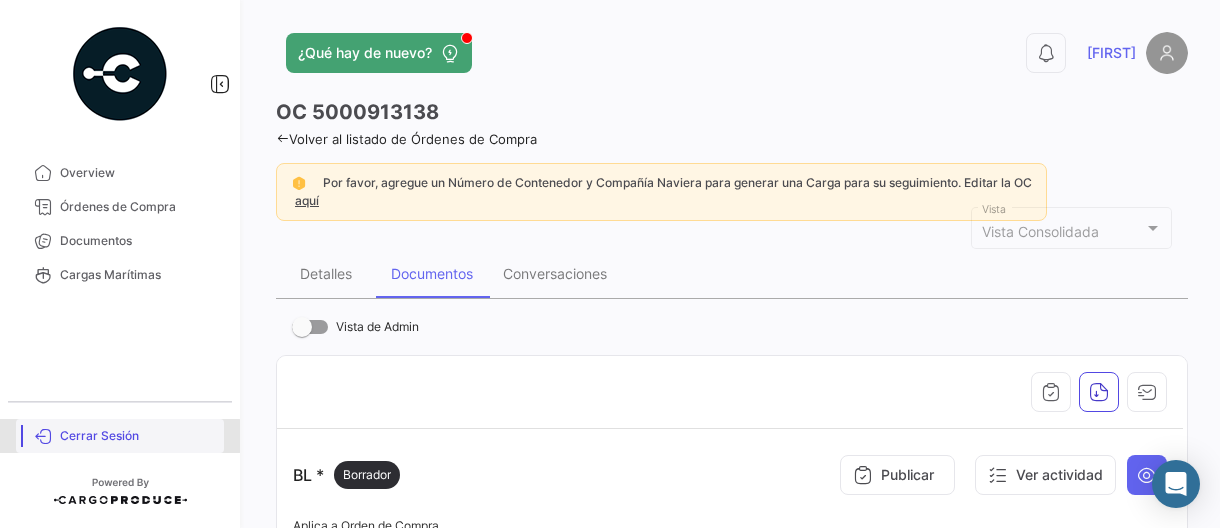 click on "Cerrar Sesión" at bounding box center (138, 436) 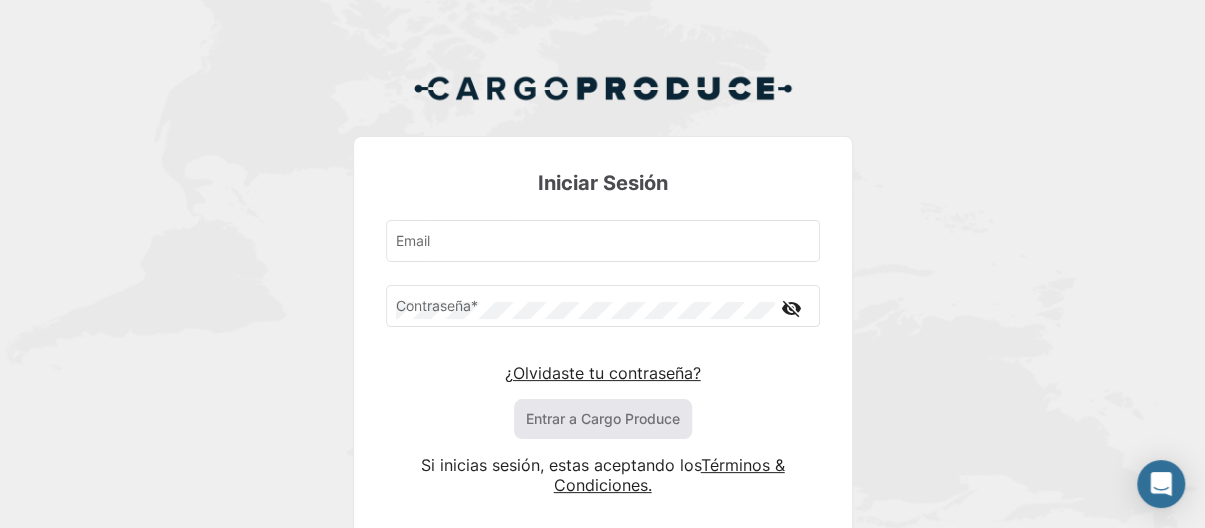 type on "[FIRST].[LAST]@[DOMAIN]" 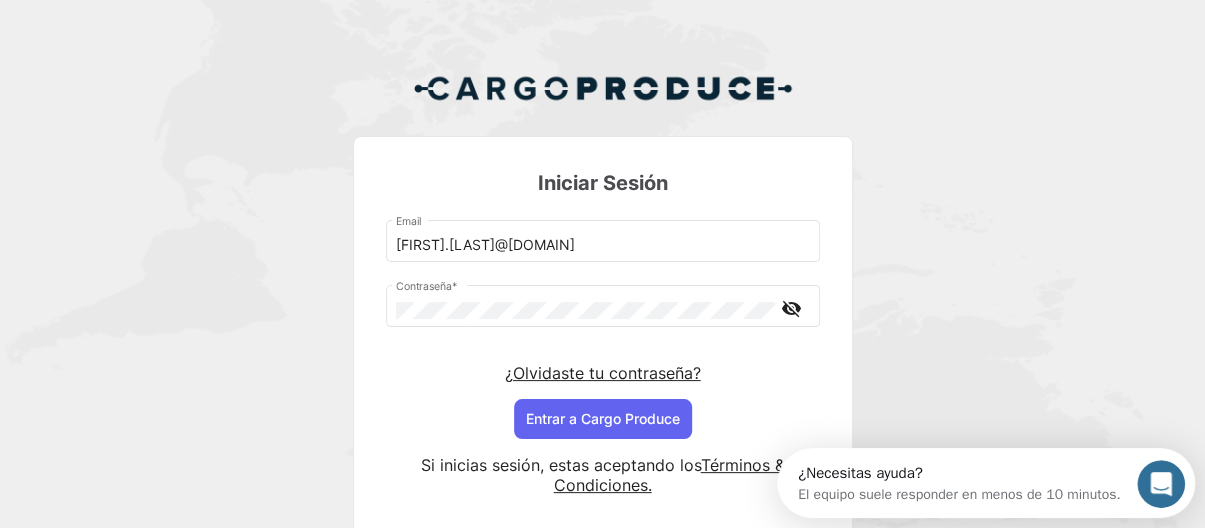 scroll, scrollTop: 0, scrollLeft: 0, axis: both 